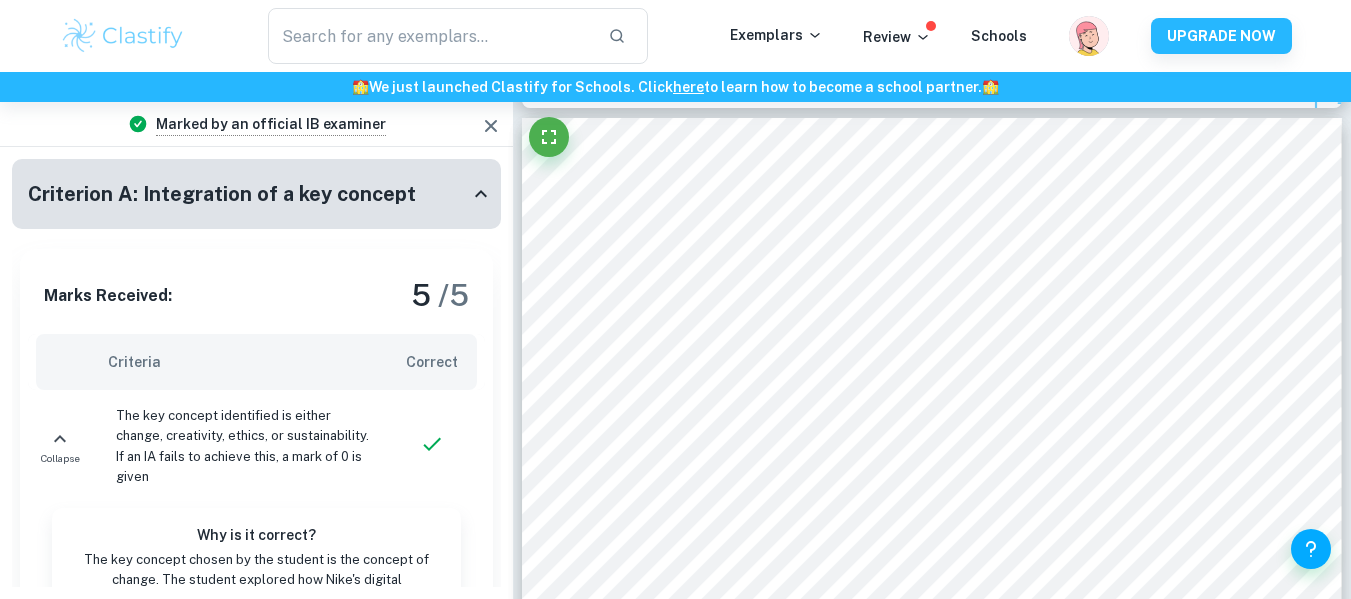 scroll, scrollTop: 2277, scrollLeft: 0, axis: vertical 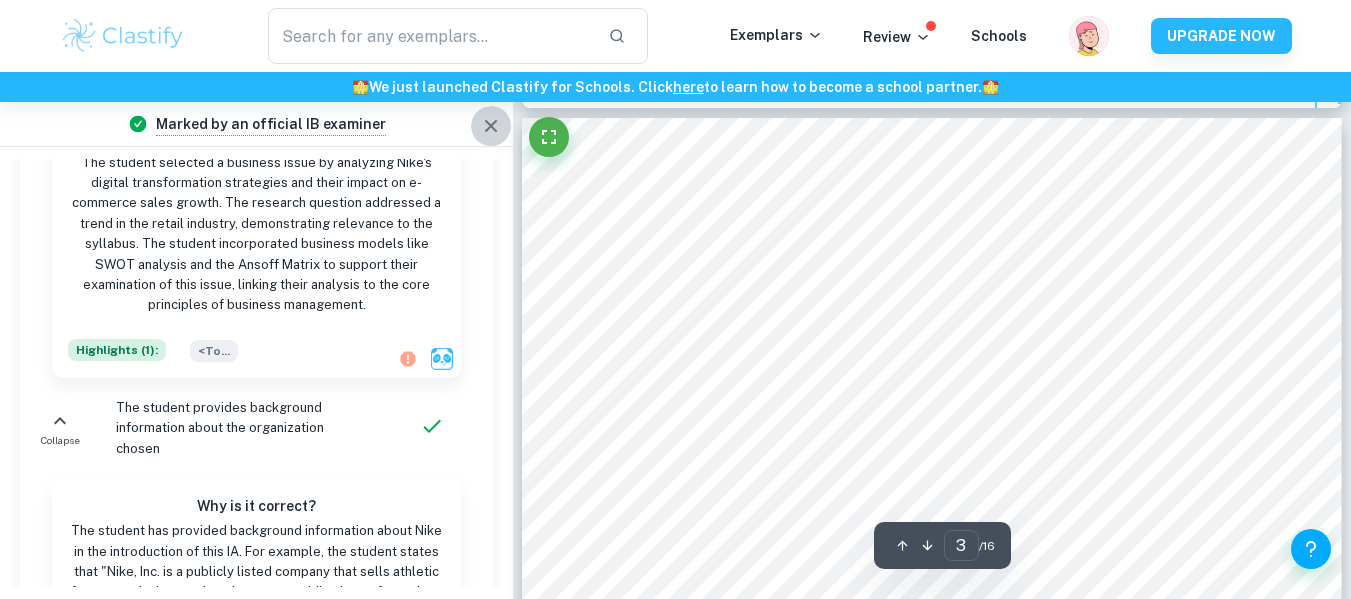 click 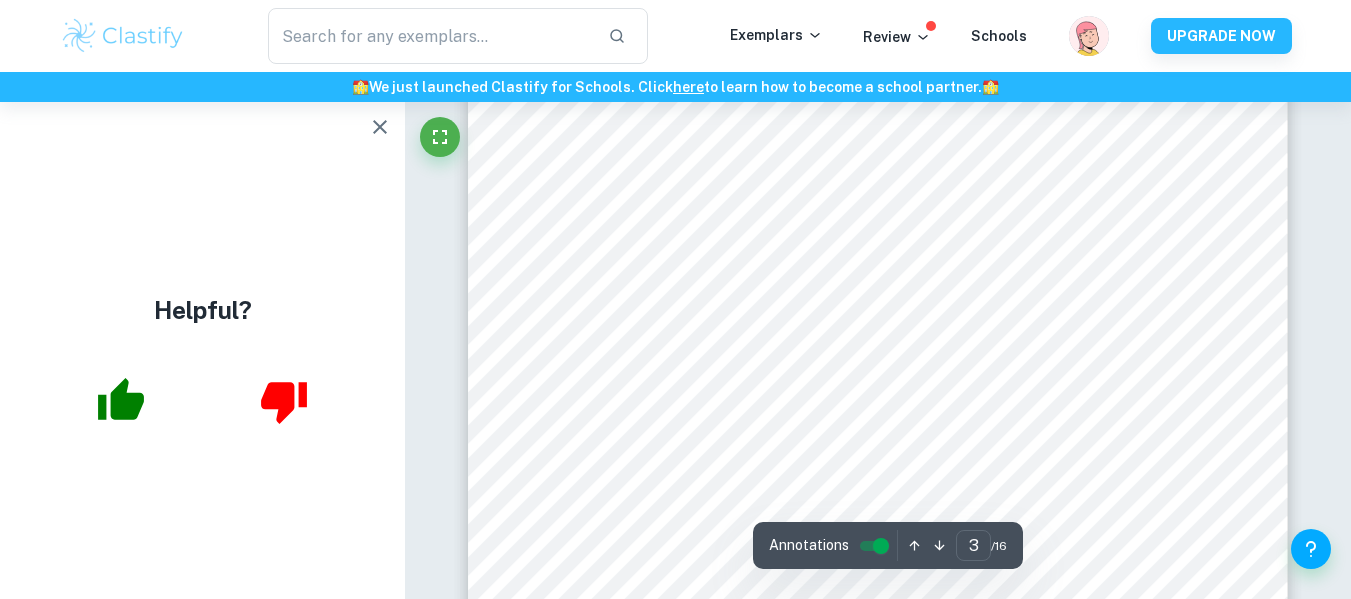 scroll, scrollTop: 2934, scrollLeft: 0, axis: vertical 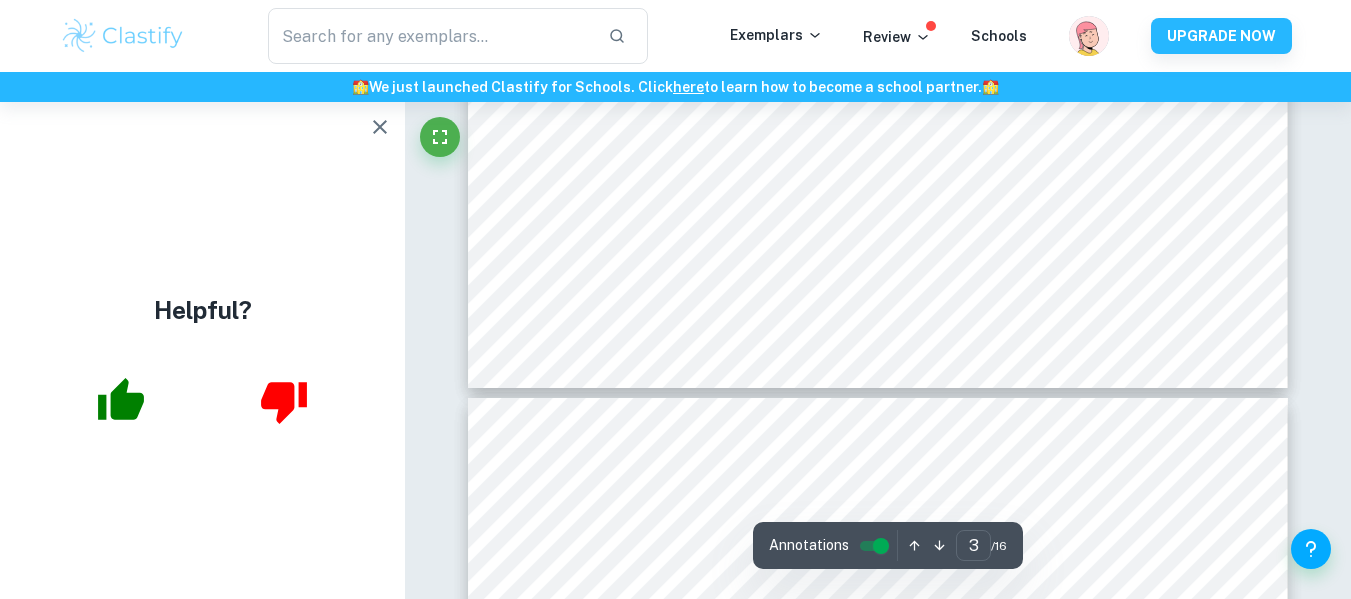 type on "4" 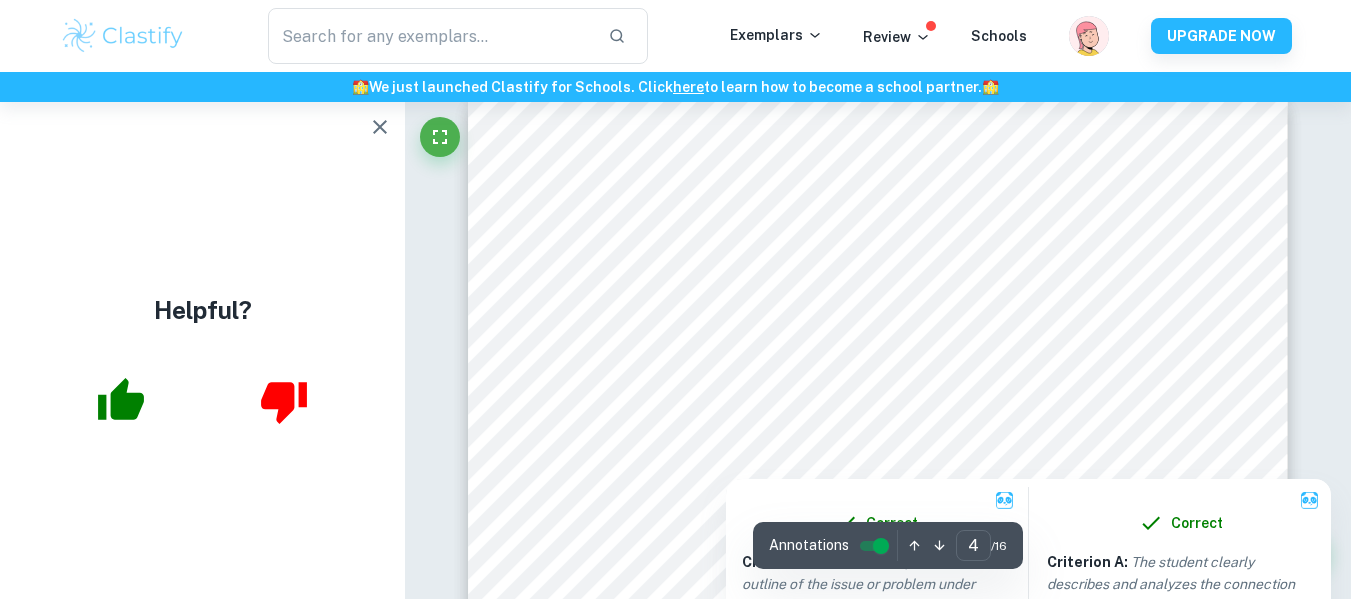 scroll, scrollTop: 3477, scrollLeft: 0, axis: vertical 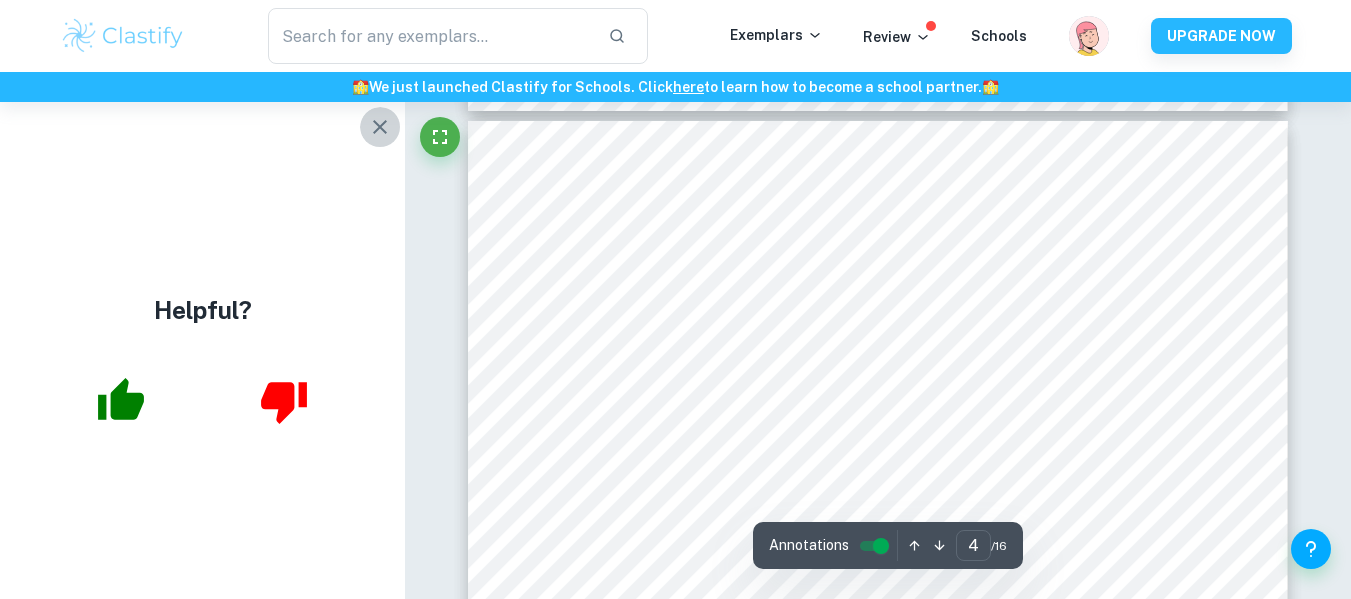 click 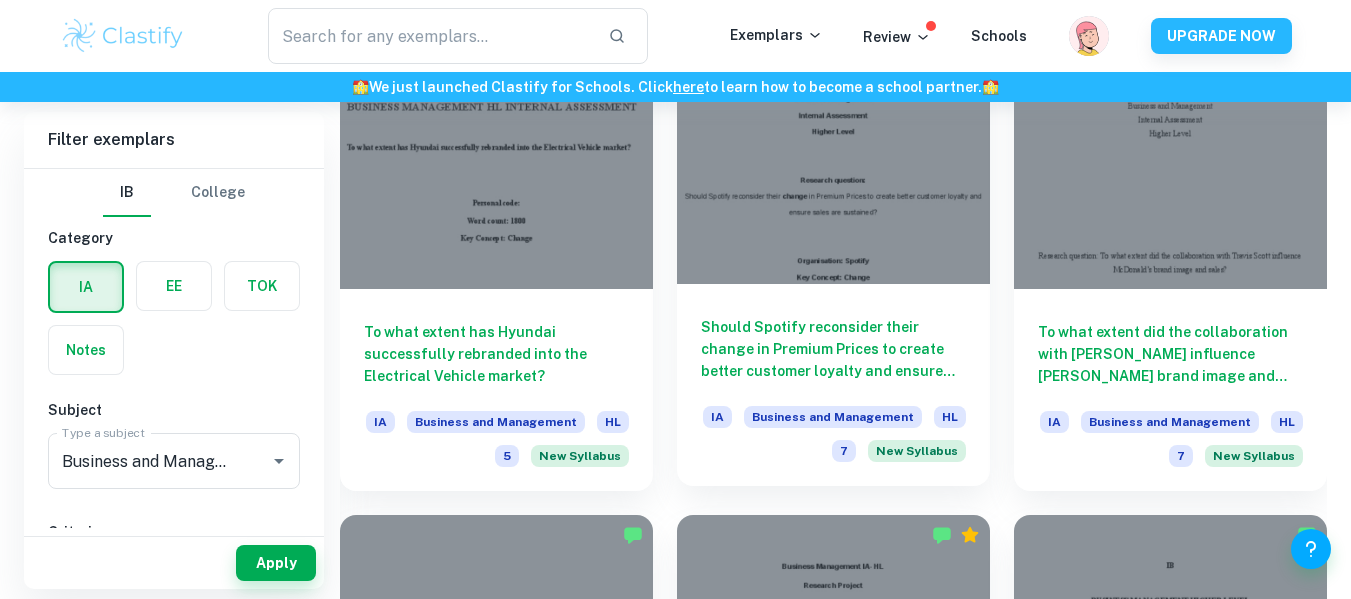 scroll, scrollTop: 1999, scrollLeft: 0, axis: vertical 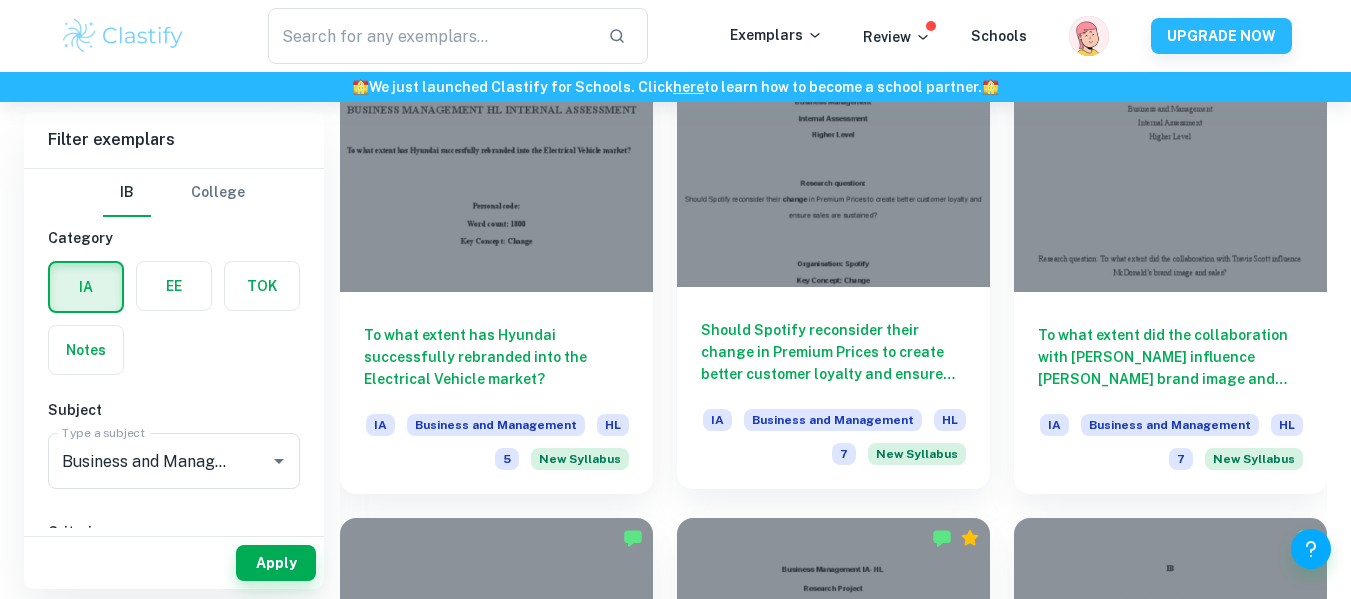 click on "Should Spotify reconsider their change in Premium Prices to create better customer loyalty and ensure sales are sustained? IA Business and Management HL 7 New Syllabus" at bounding box center [833, 388] 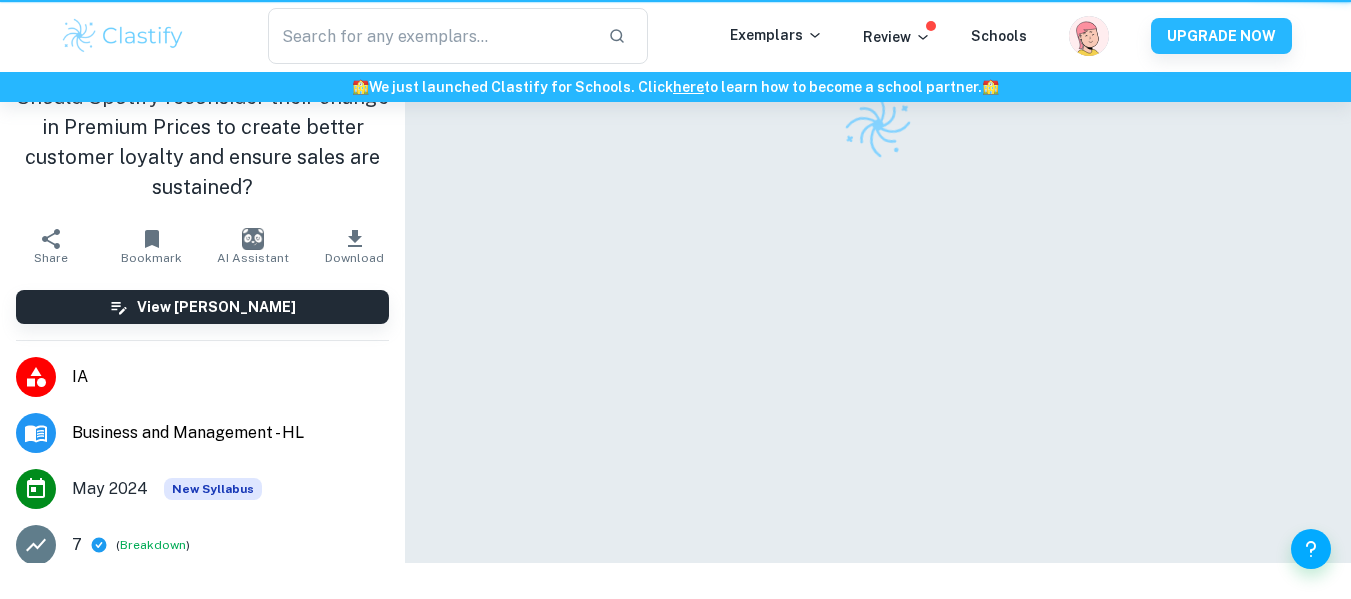 scroll, scrollTop: 0, scrollLeft: 0, axis: both 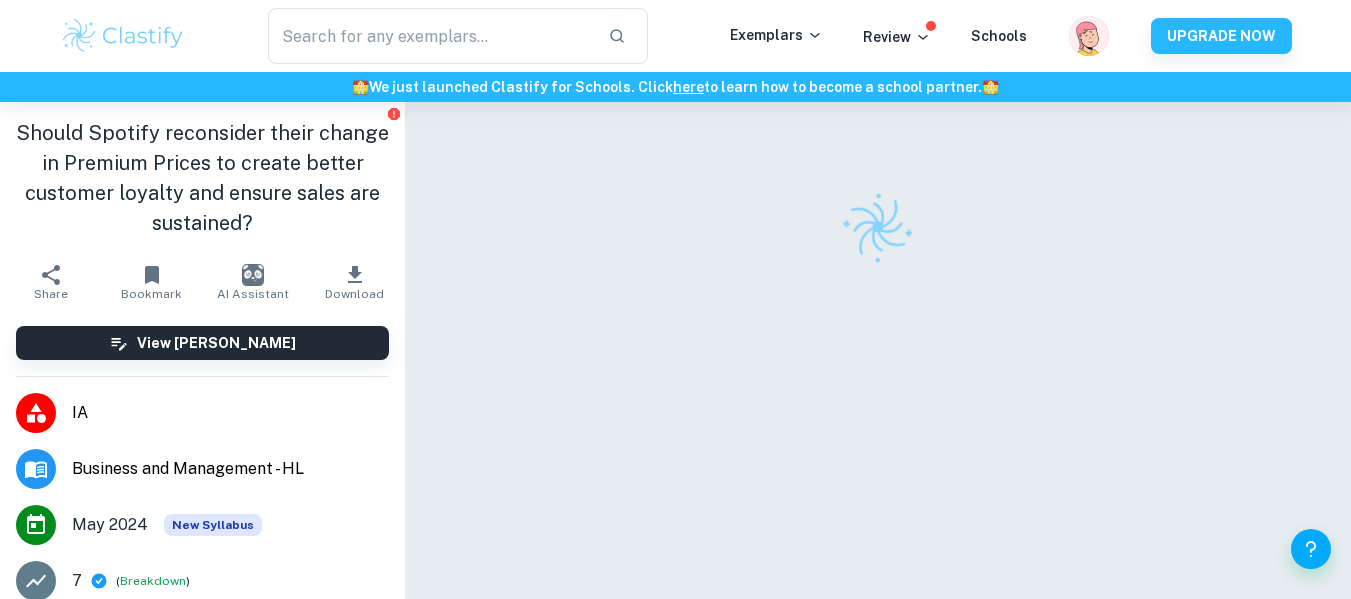 click at bounding box center [878, 383] 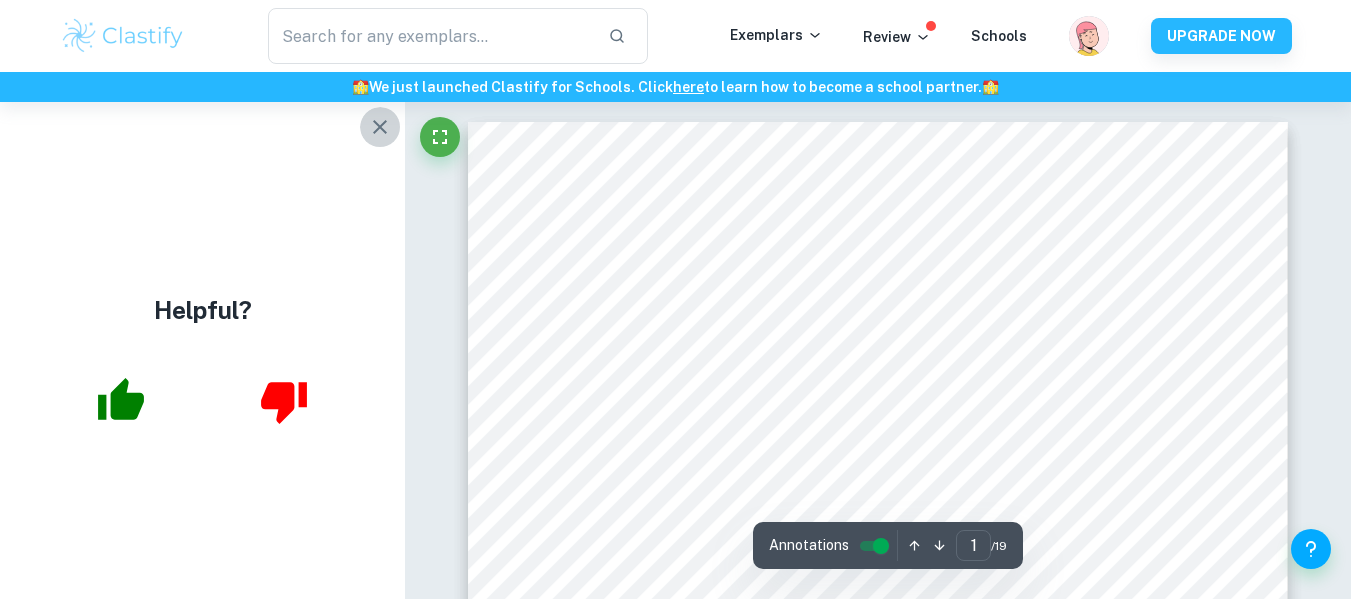 click at bounding box center [380, 127] 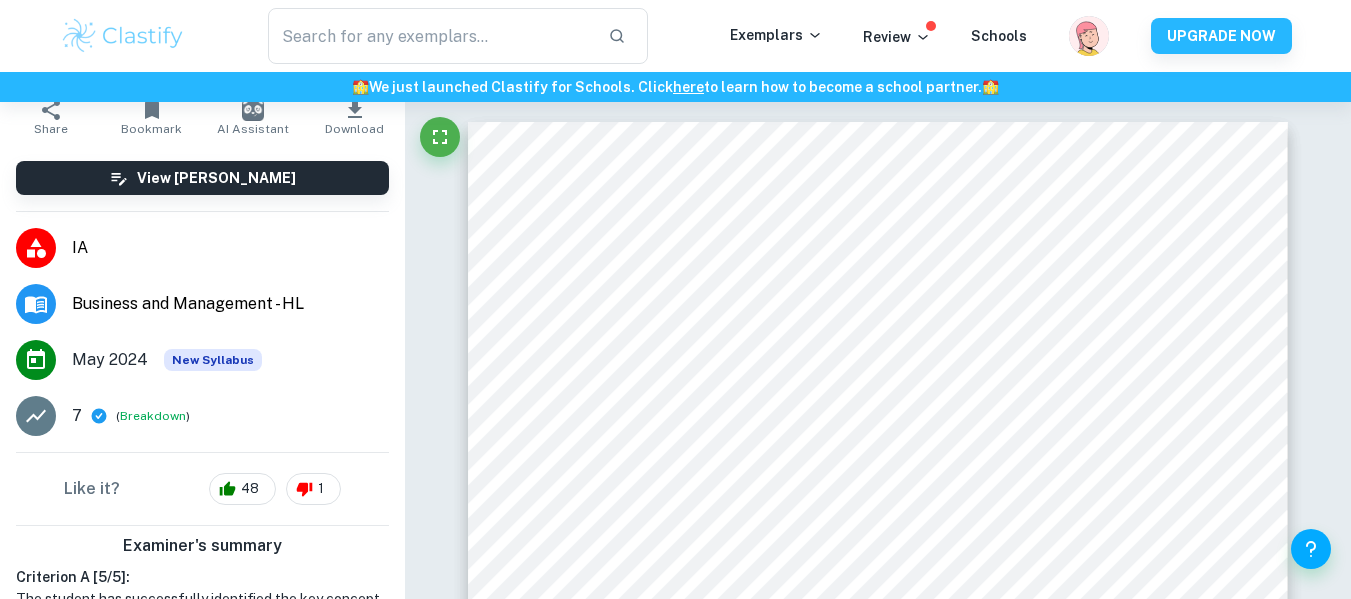 scroll, scrollTop: 174, scrollLeft: 0, axis: vertical 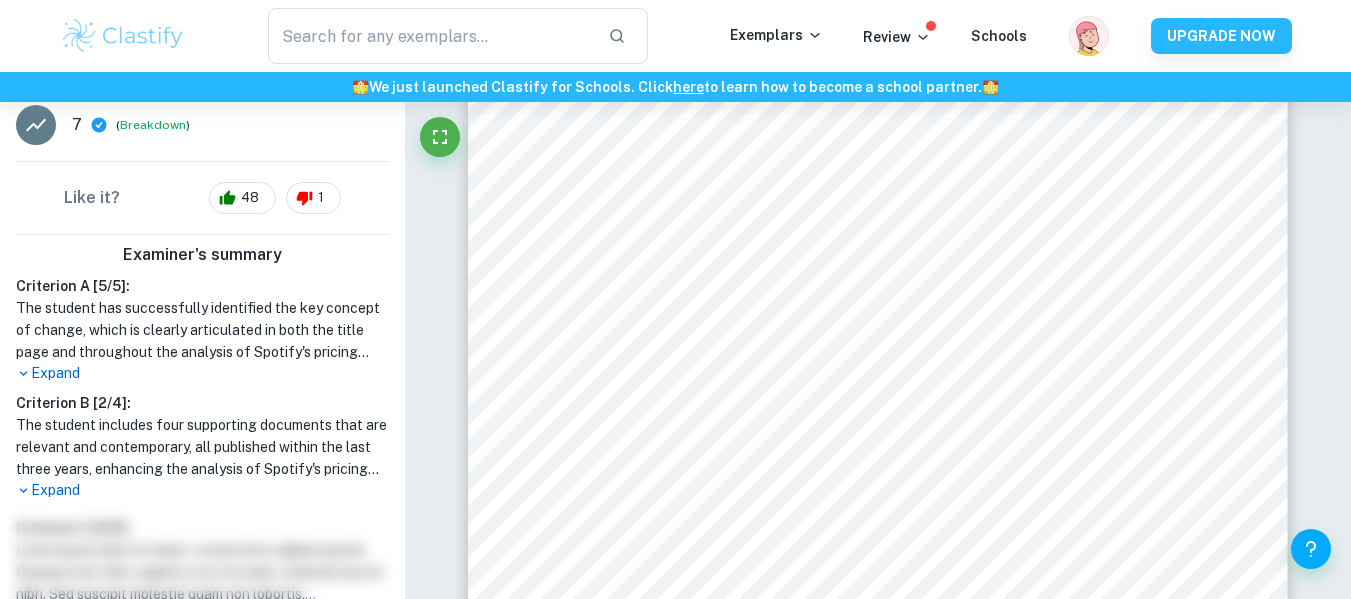 click on "Expand" at bounding box center [202, 373] 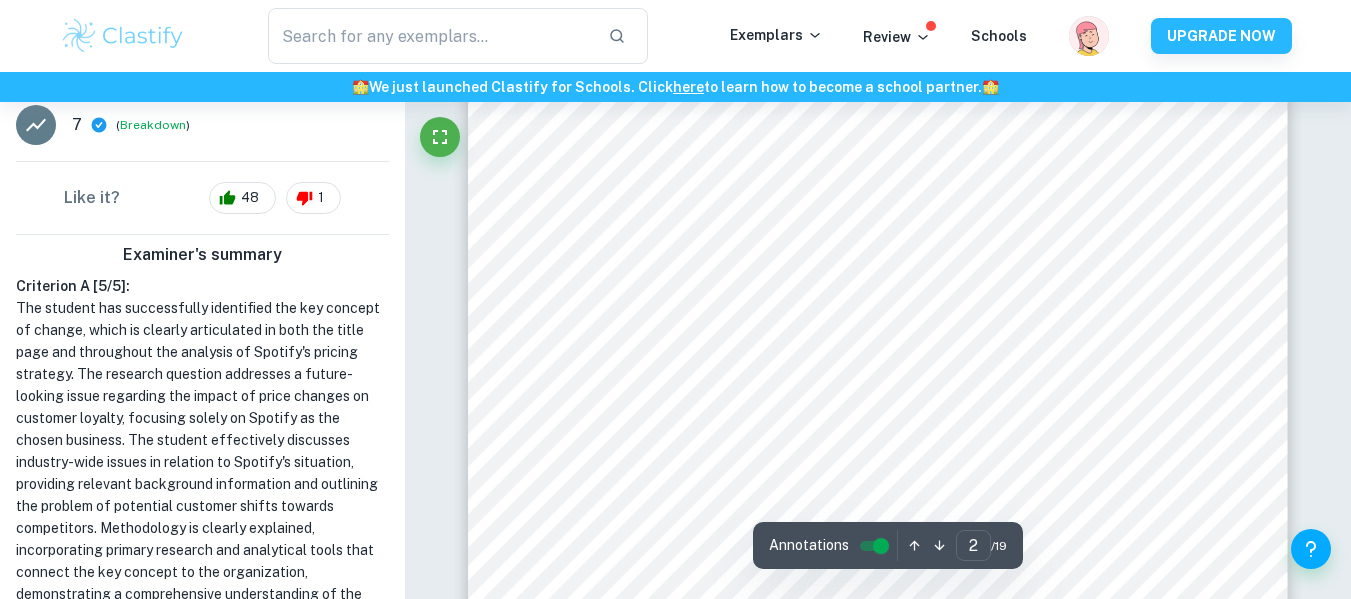 scroll, scrollTop: 1505, scrollLeft: 0, axis: vertical 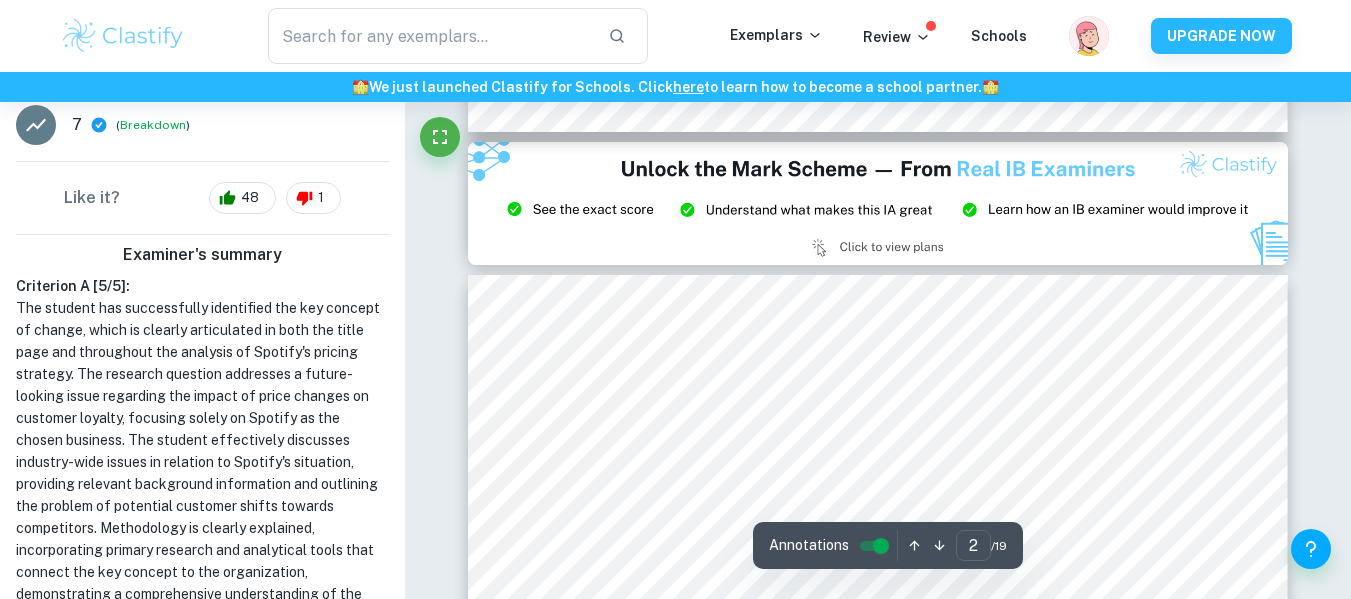 type on "3" 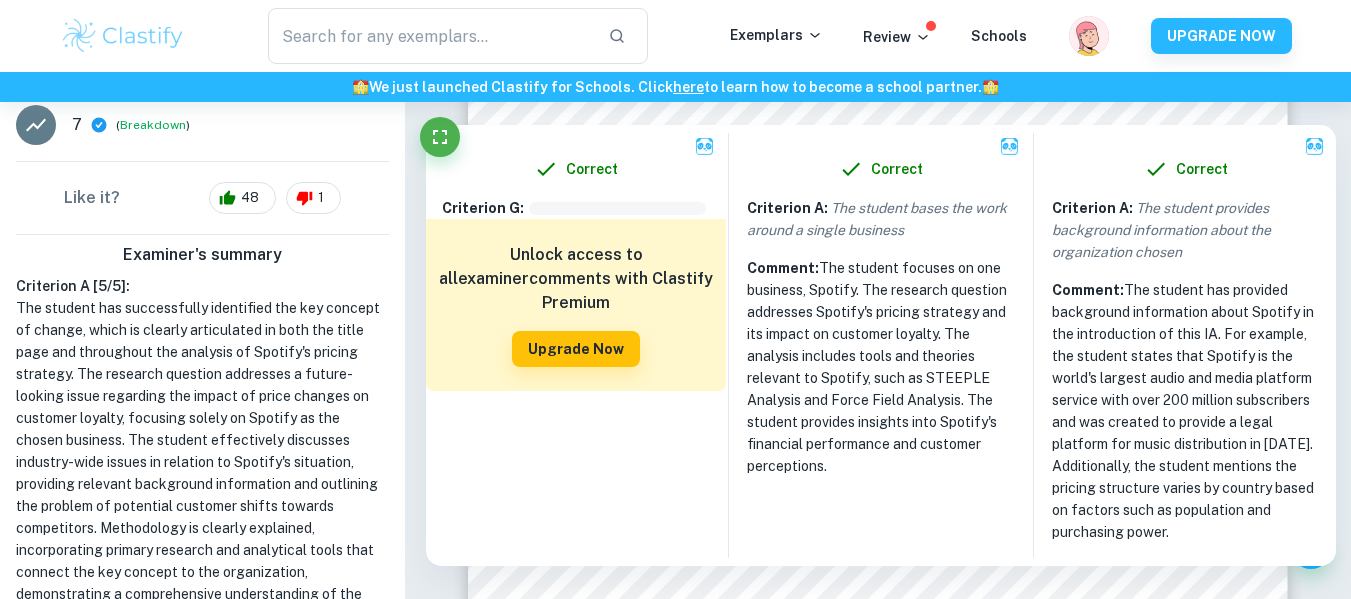 scroll, scrollTop: 2671, scrollLeft: 0, axis: vertical 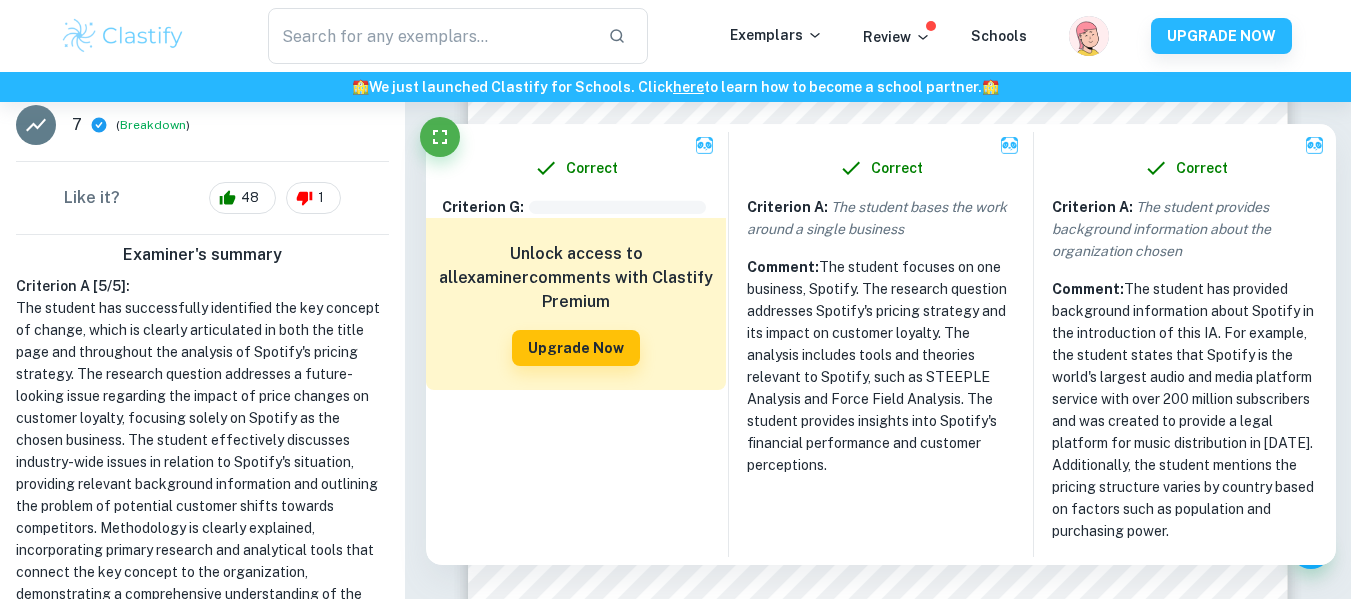 click on "Correct Criterion A :   The key concept identified is either change, creativity, ethics, or sustainability. If an IA fails to achieve this, a mark of 0 is given Comment:  The key concept chosen by the student is change. The student has articulated how Spotify's price increase represents a significant alteration in their business strategy, impacting customer loyalty and sales. The analysis of external factors affecting Spotify, including STEEPLE analysis, supports the exploration of change within the context of their pricing strategy. The student addresses how consumer perceptions and market conditions relate to this change. Correct Criterion A :   This key concept employed is clearly indicated on the title page (it can be included in the research question but does not have to, the title page is the prime requirement) Comment: Correct Criterion A :   The research question either tackles the company’s past issues (backward-looking) or its future (forward-looking) Comment: Correct Criterion A :   Comment: :" at bounding box center [878, 7744] 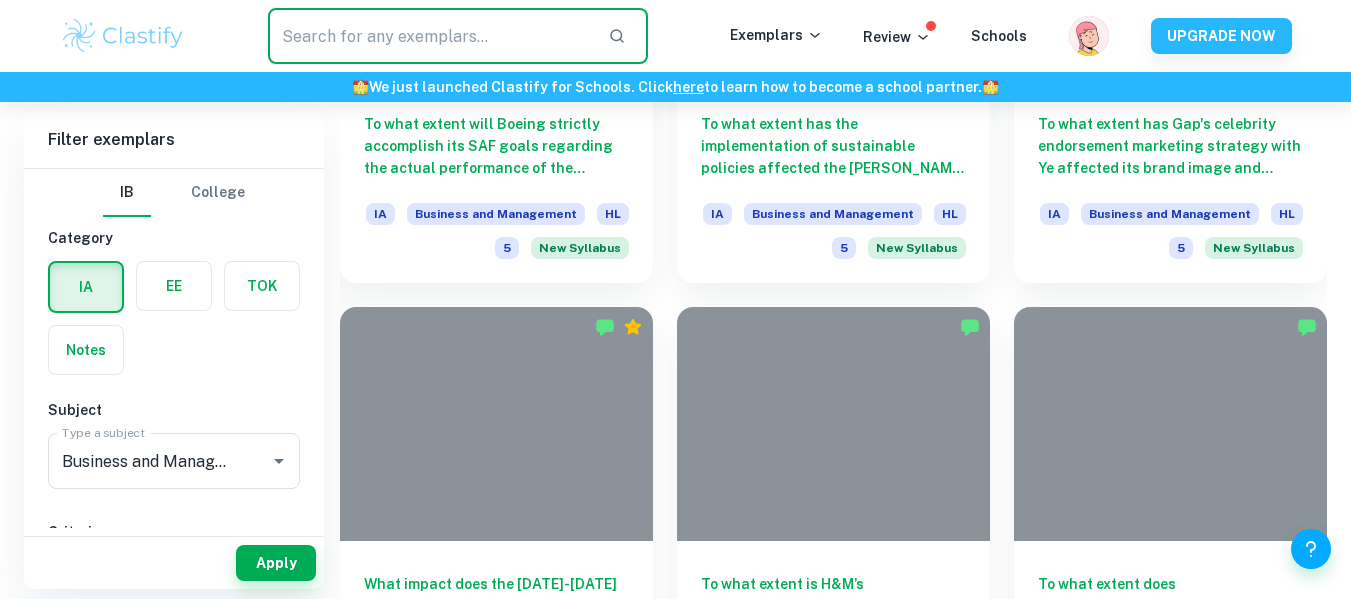 scroll, scrollTop: 1539, scrollLeft: 0, axis: vertical 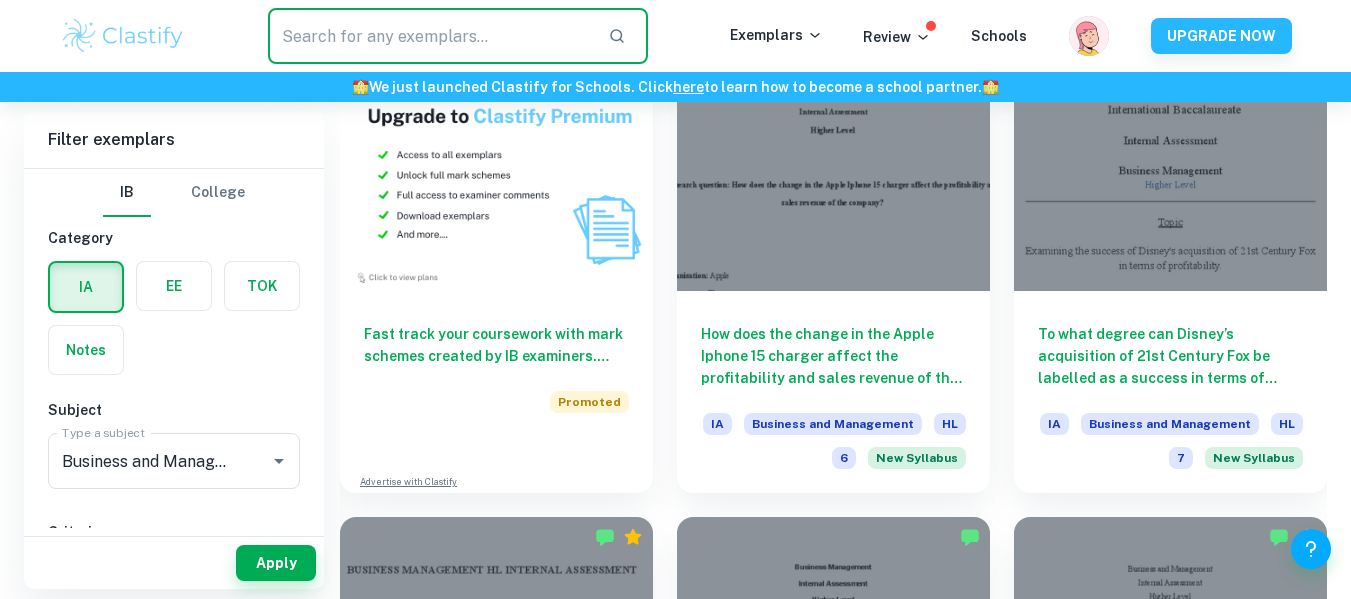 click at bounding box center [430, 36] 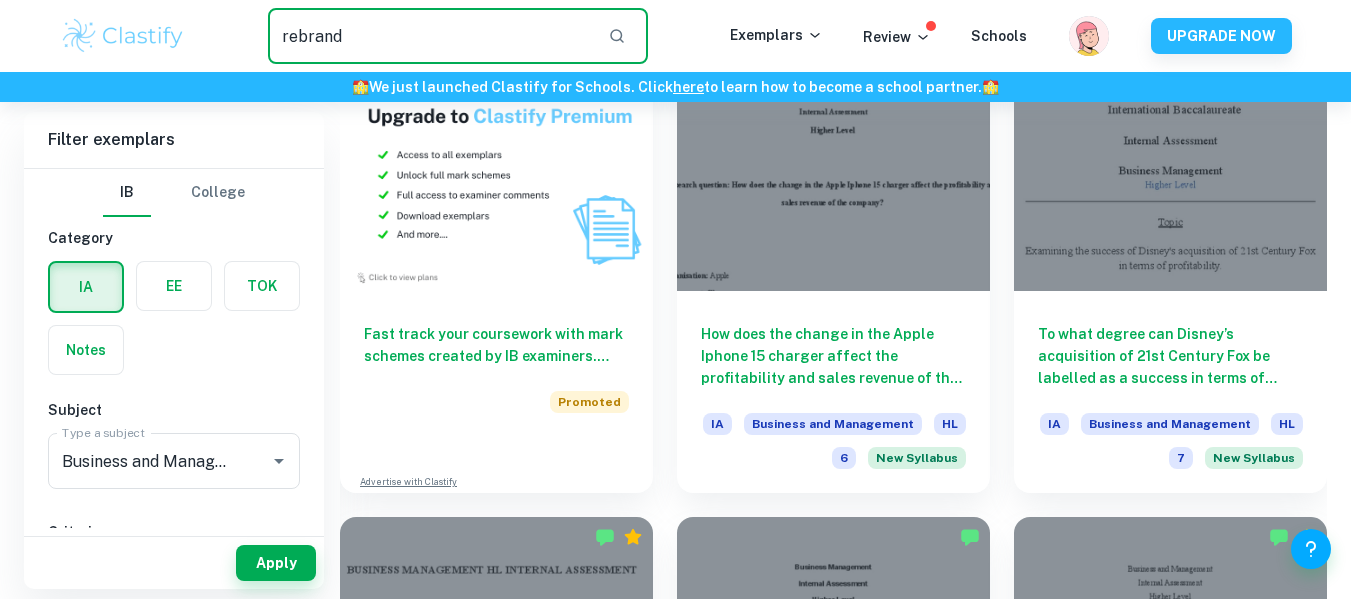 type on "rebrand" 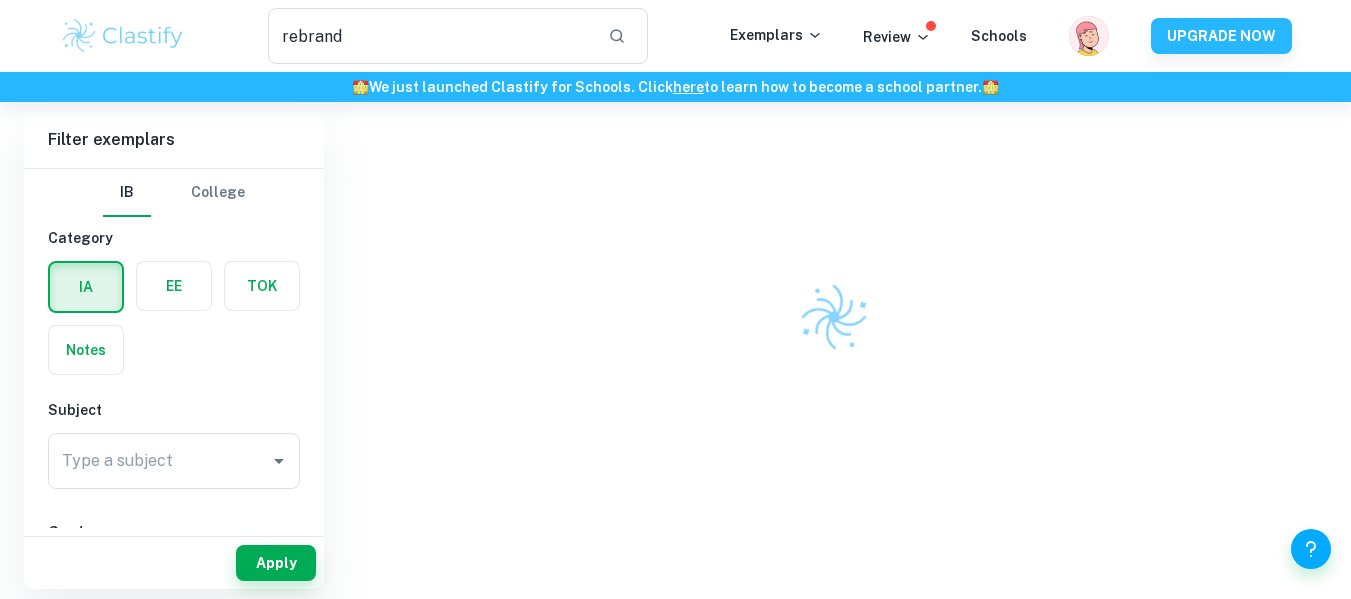 scroll, scrollTop: 0, scrollLeft: 0, axis: both 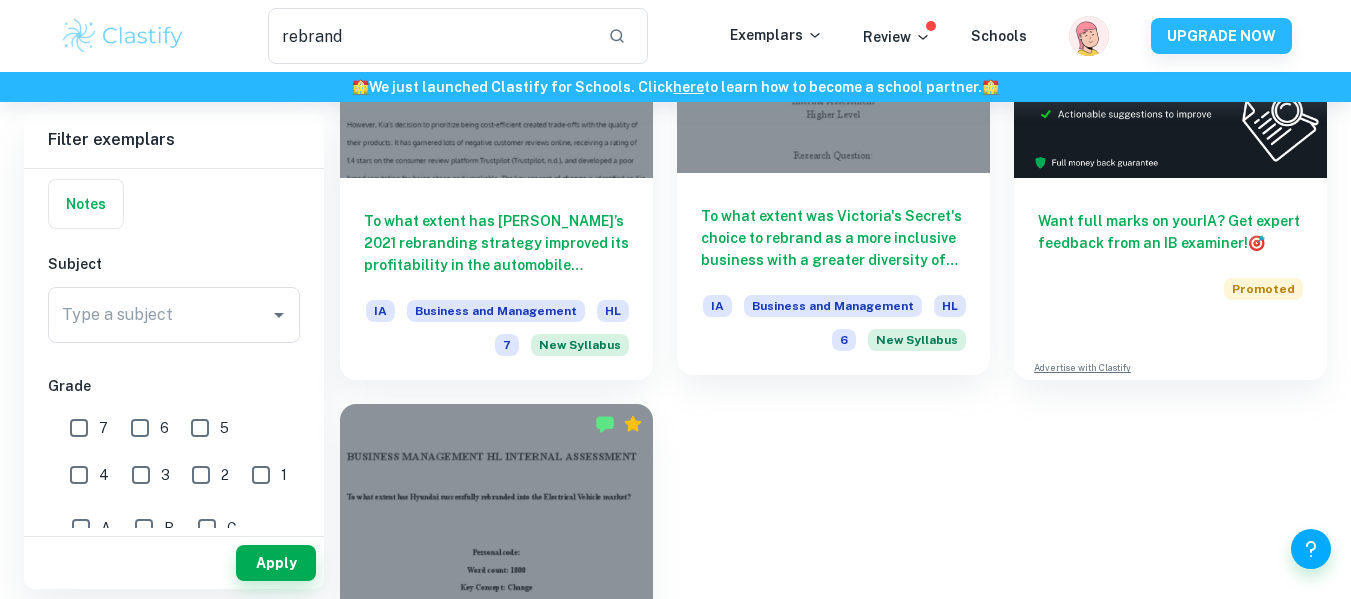 click on "To what extent was Victoria's Secret's choice to rebrand as a more inclusive business with a greater diversity of models a wise decision in [GEOGRAPHIC_DATA]?" at bounding box center [833, 238] 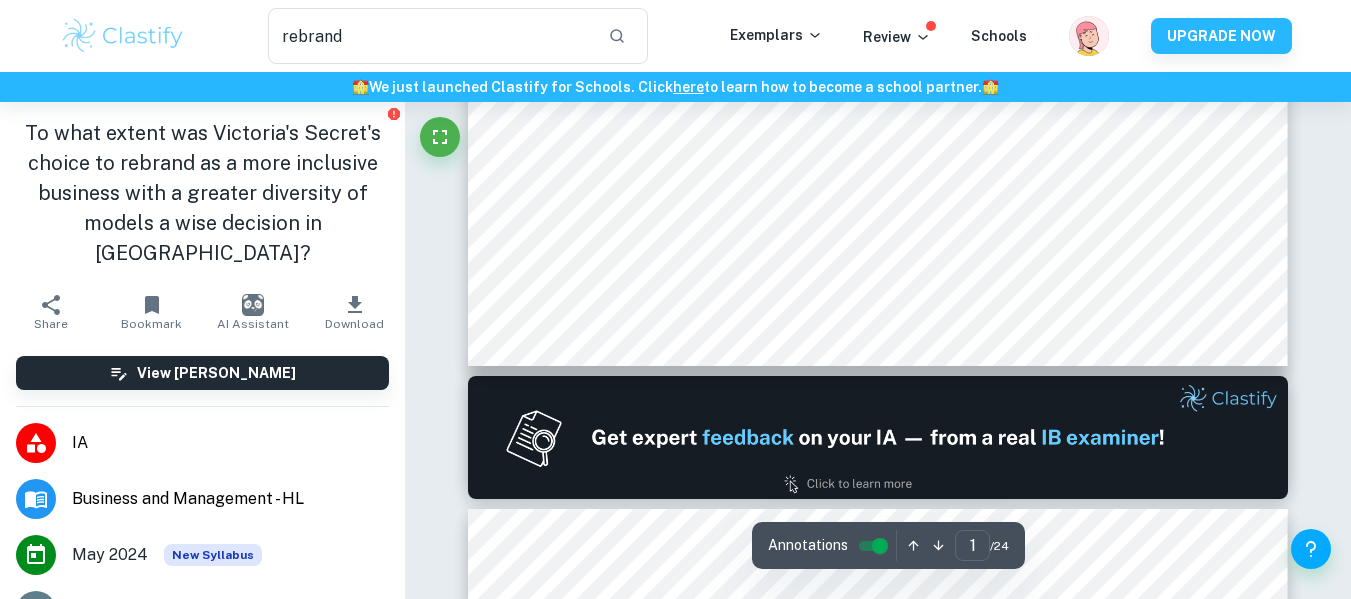 scroll, scrollTop: 815, scrollLeft: 0, axis: vertical 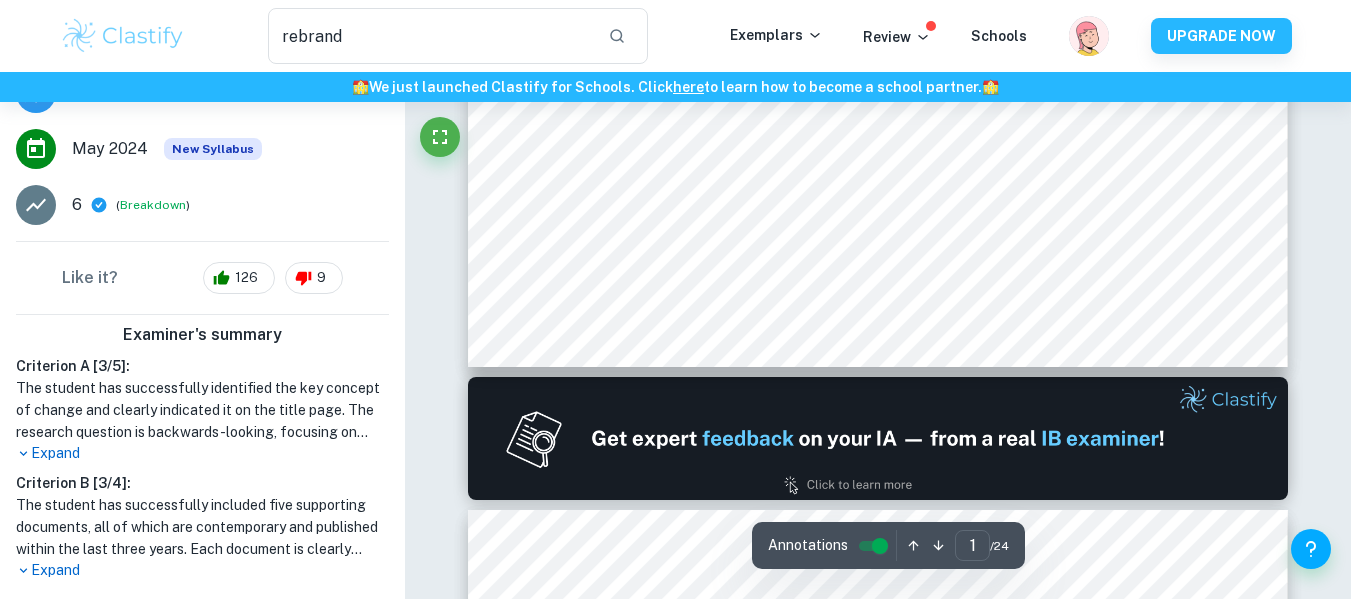 click on "Expand" at bounding box center [202, 453] 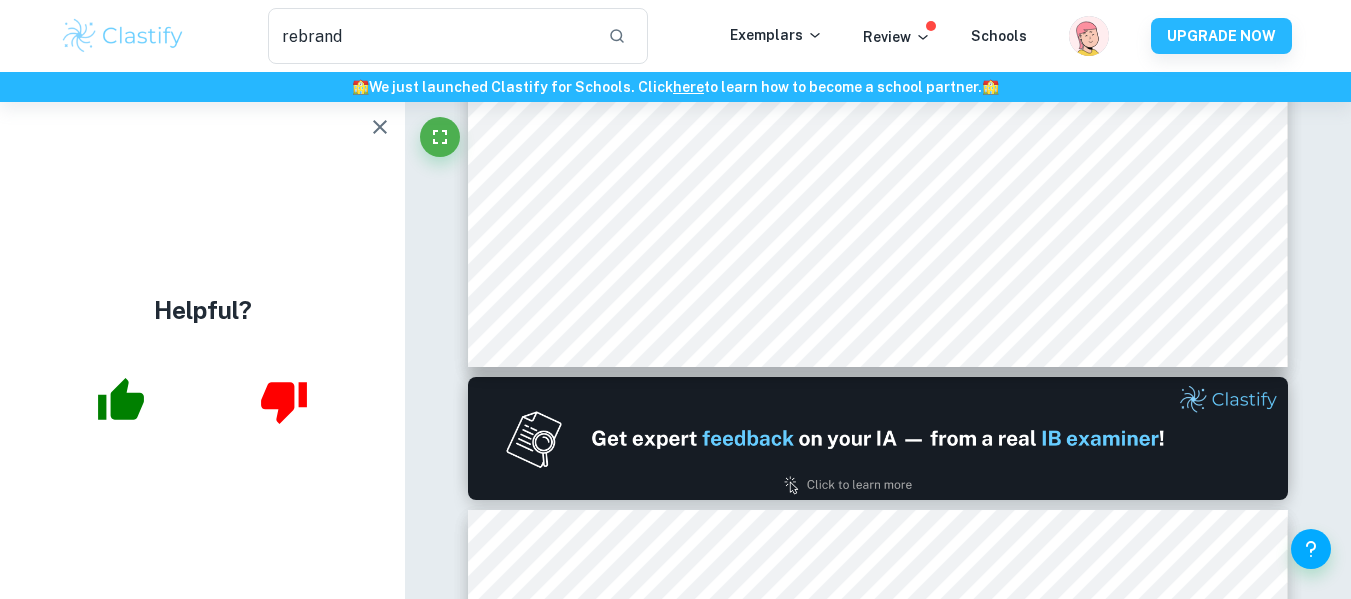 scroll, scrollTop: 0, scrollLeft: 0, axis: both 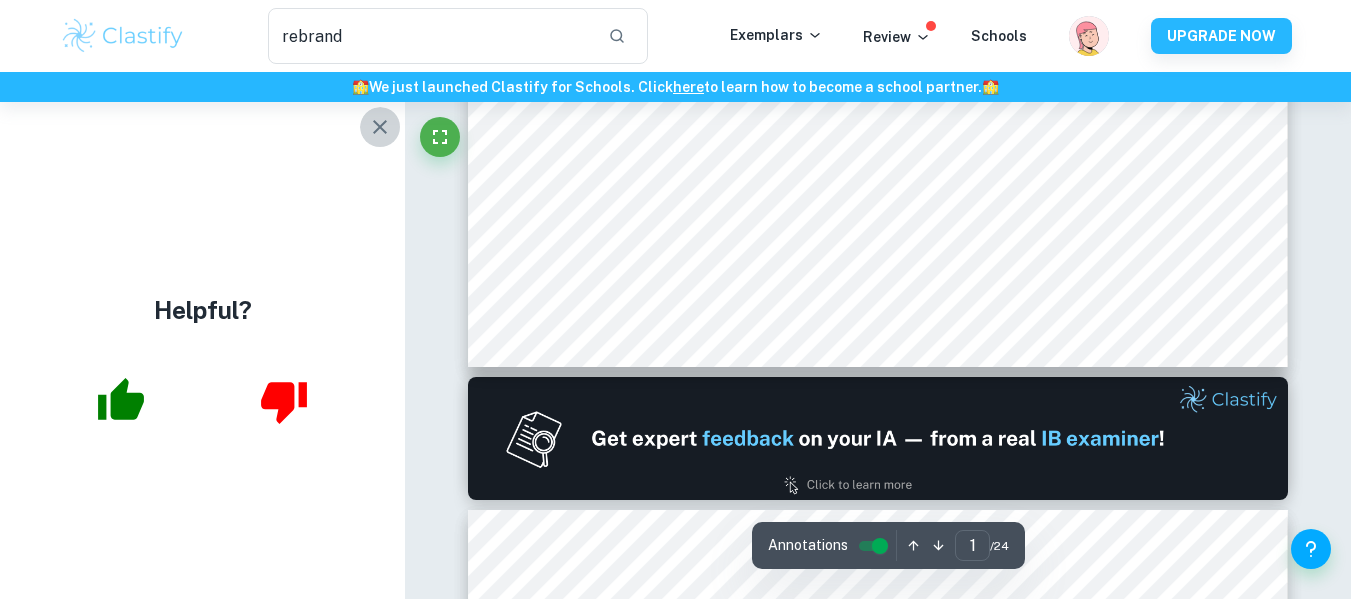 click 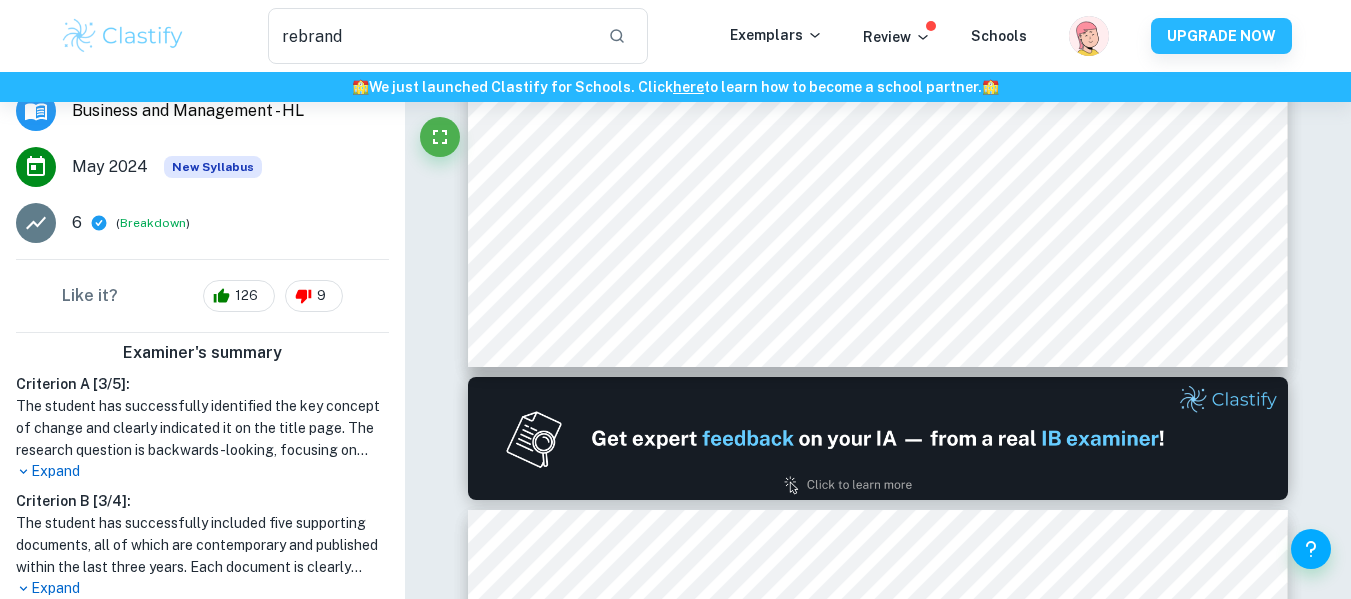 scroll, scrollTop: 392, scrollLeft: 0, axis: vertical 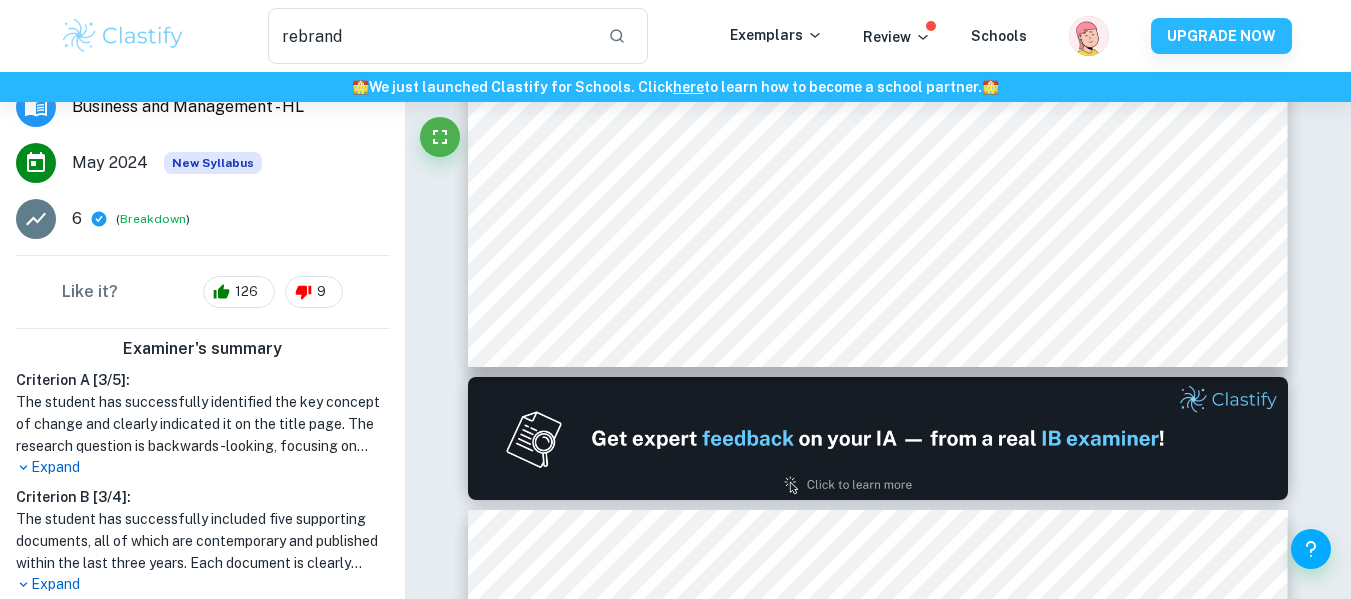 click on "Expand" at bounding box center [202, 467] 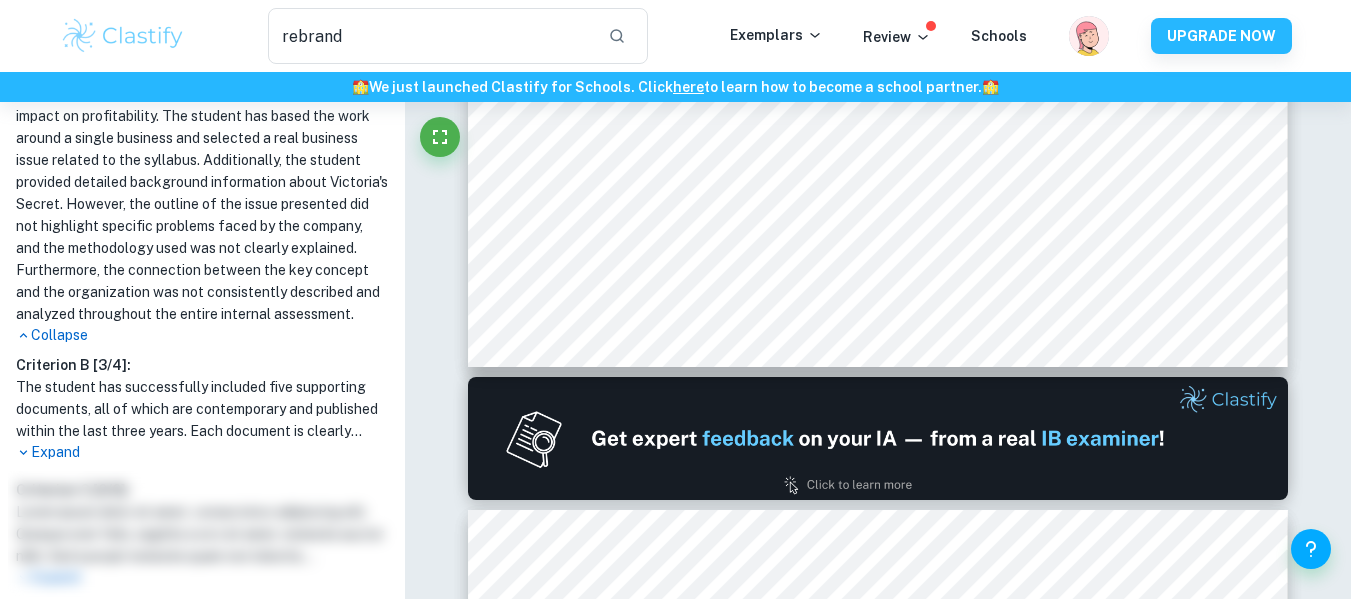 scroll, scrollTop: 779, scrollLeft: 0, axis: vertical 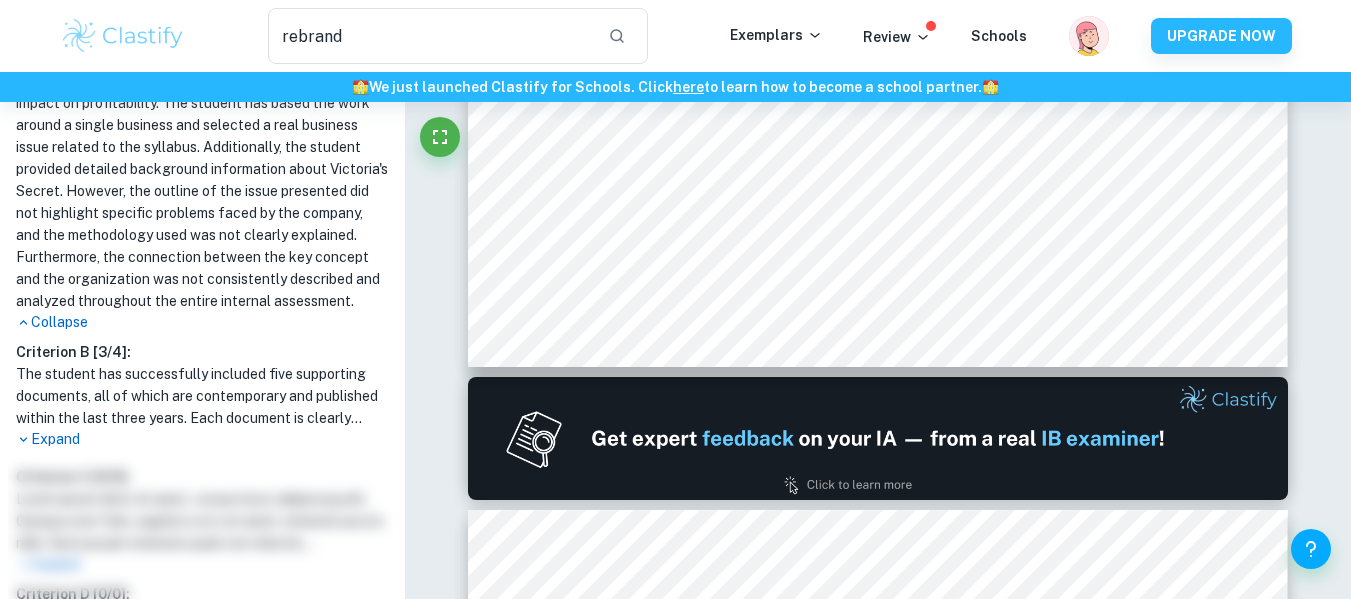 click on "Expand" at bounding box center (202, 439) 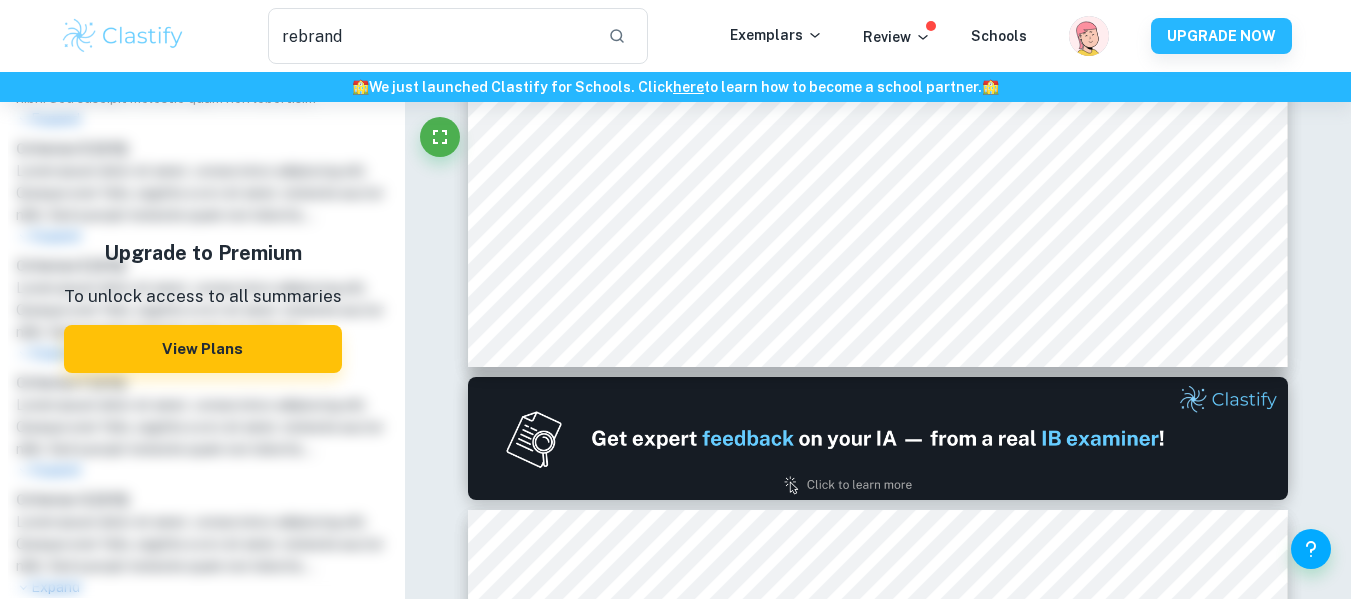 scroll, scrollTop: 1467, scrollLeft: 0, axis: vertical 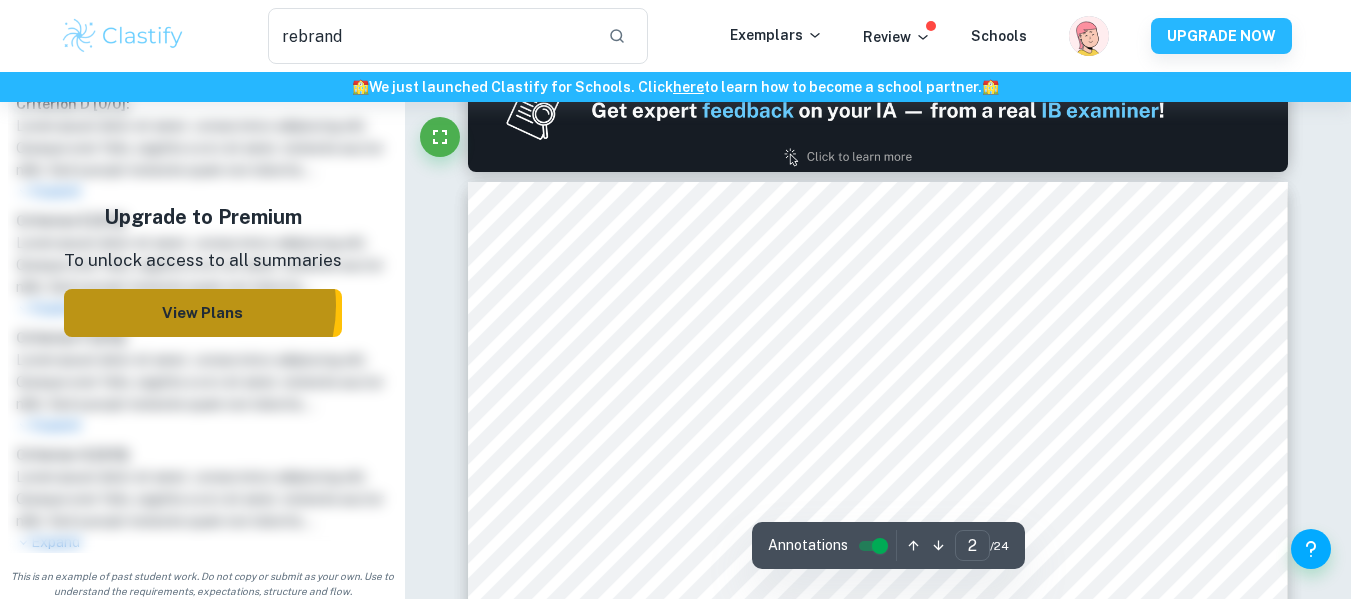 click on "View Plans" at bounding box center (203, 314) 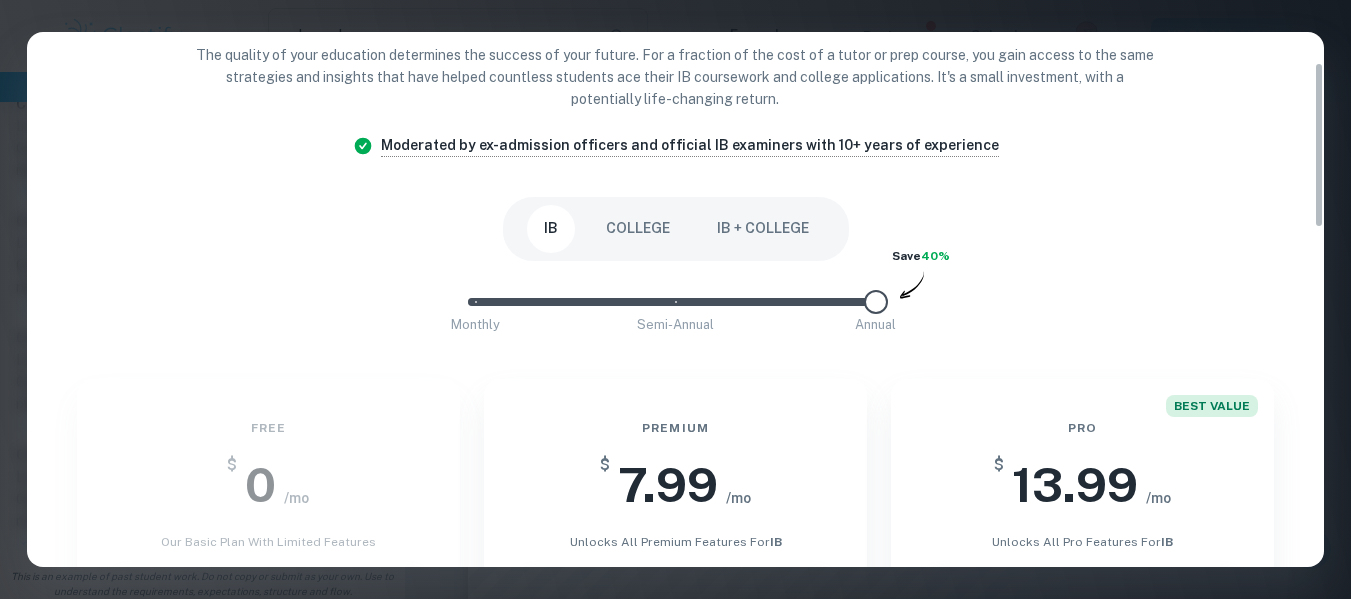 scroll, scrollTop: 0, scrollLeft: 0, axis: both 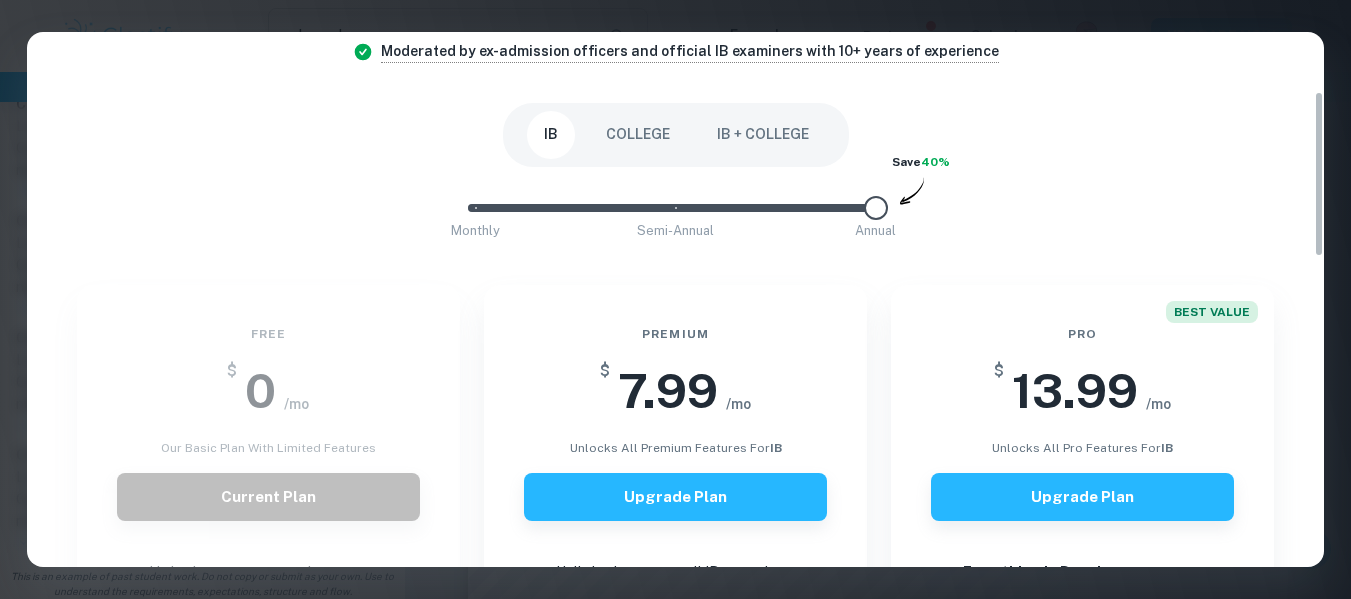 click on "Easily Ace Your IB Coursework & Crush College Essays with  Clastify Premium The quality of your education determines the success of your future. For a fraction of the cost of a tutor or prep course, you gain access to the same strategies and insights that have helped countless students ace their IB coursework and college applications. It's a small investment, with a potentially life-changing return. Moderated by ex-admission officers and official IB examiners with 10+ years of experience IB COLLEGE IB + COLLEGE Monthly Semi-Annual Annual Save  40% Free $ 0 /mo Our basic plan with limited features Current Plan Limited access to exemplars New! No access to examiner marking New! Only overall scores visible New! Downloading not allowed New! Ads New! Premium $ 7.99 /mo unlocks all premium features for  IB Upgrade Plan Unlimited access to all IB exemplars New! Unlock full IB mark schemes New! Full access to IB examiner comments New! See exact scores of IB exemplars New! Download 15 IB exemplars per month New! New!" at bounding box center [676, 698] 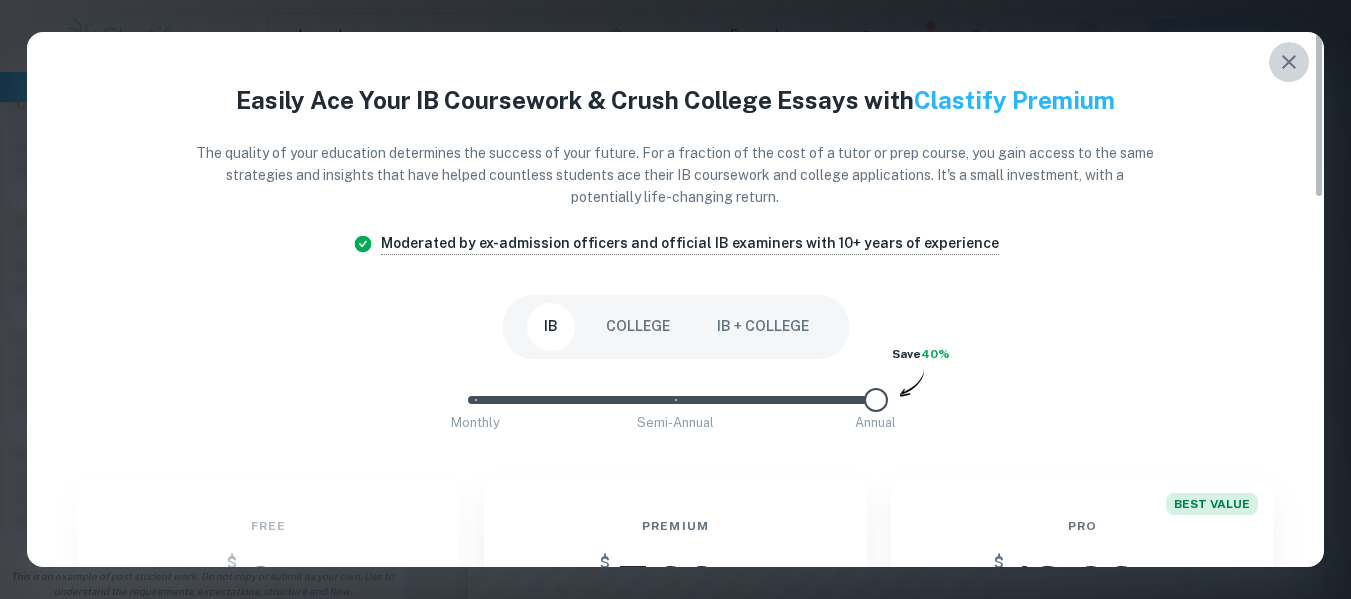 click at bounding box center (1289, 62) 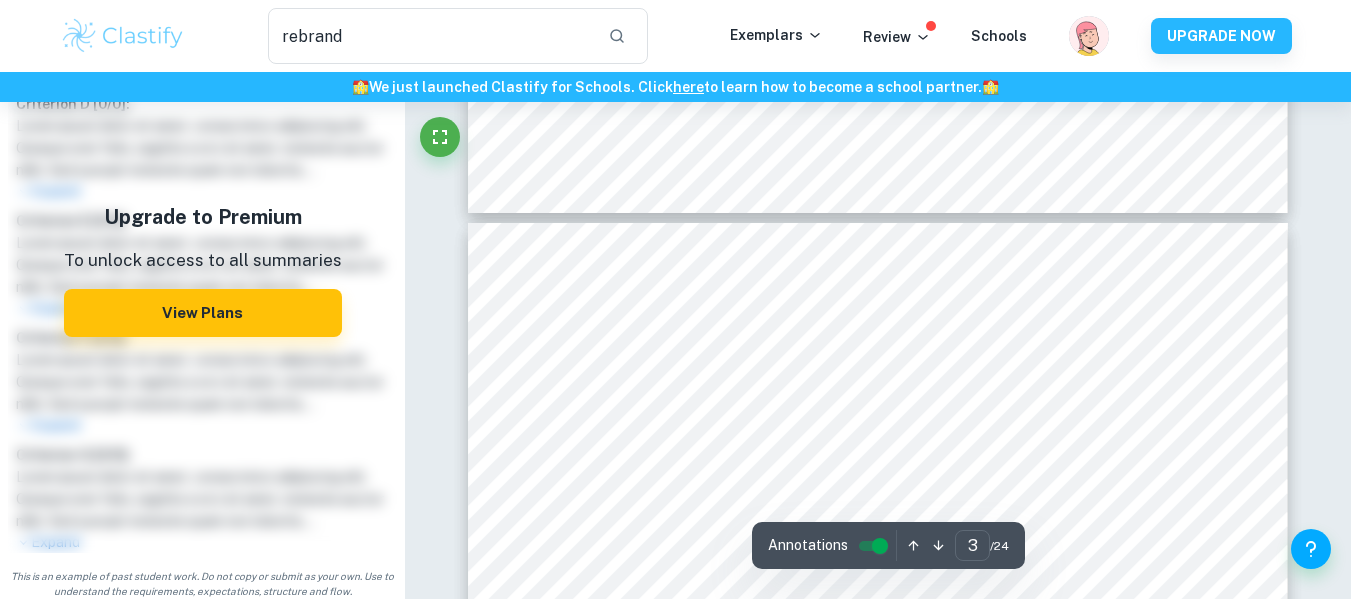 type on "4" 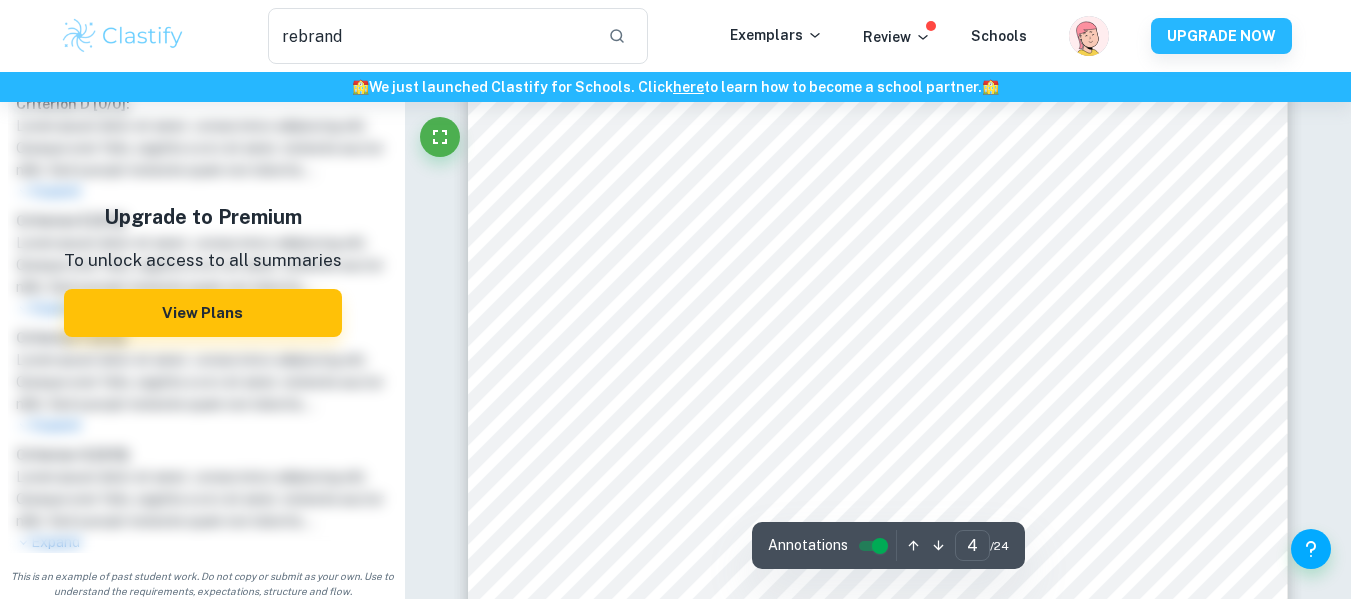 scroll, scrollTop: 3863, scrollLeft: 0, axis: vertical 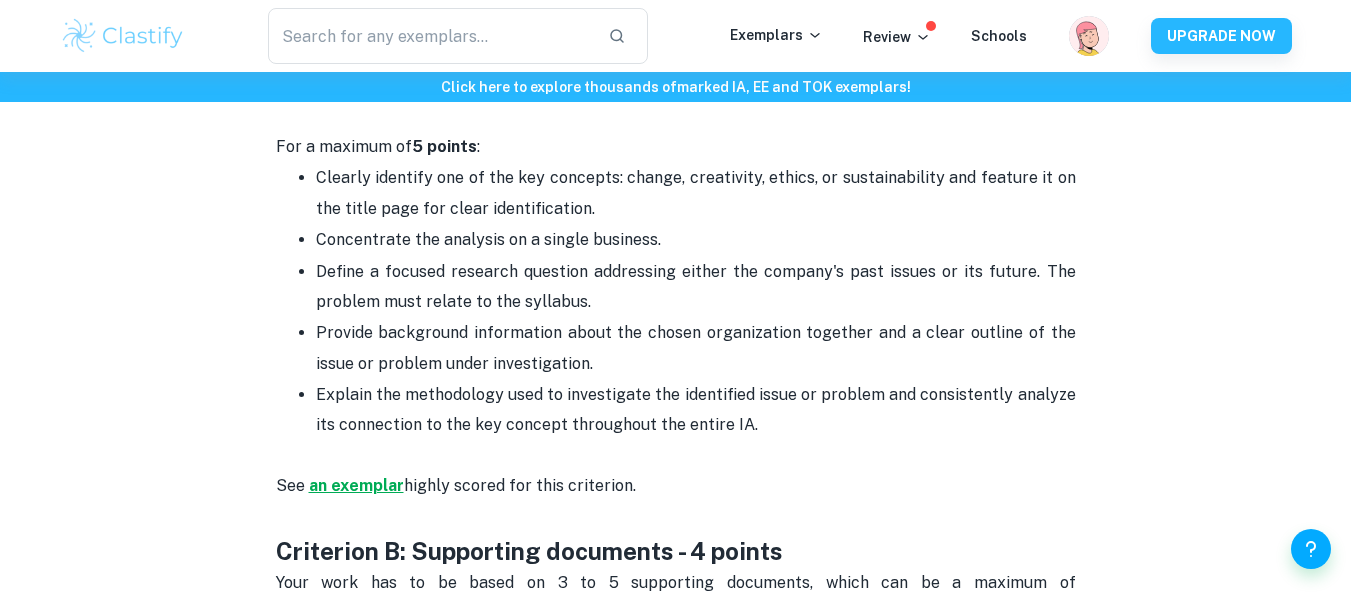 click on "an exemplar" at bounding box center (356, 485) 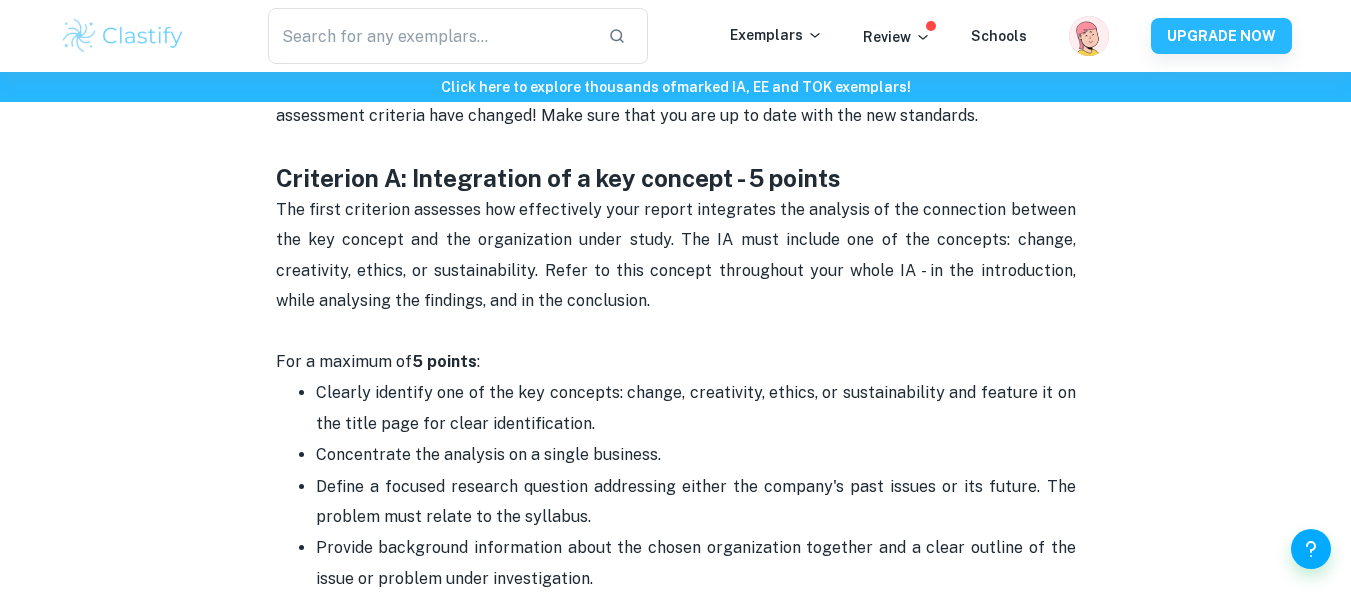 scroll, scrollTop: 1063, scrollLeft: 0, axis: vertical 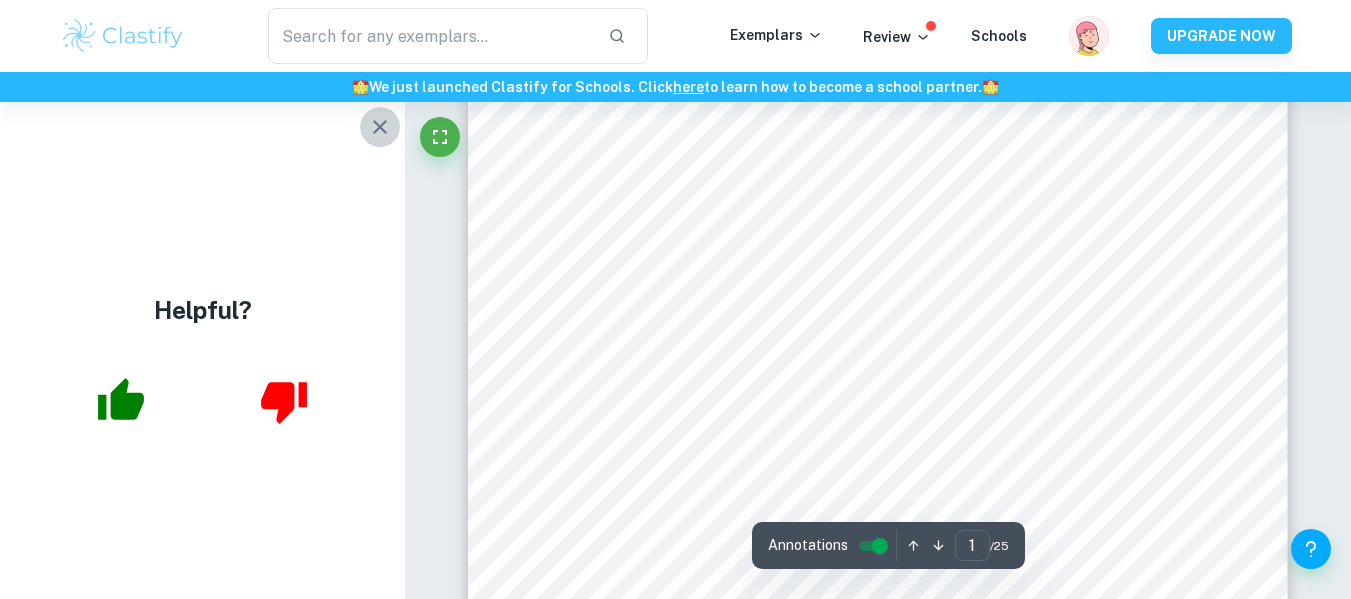 click at bounding box center (380, 127) 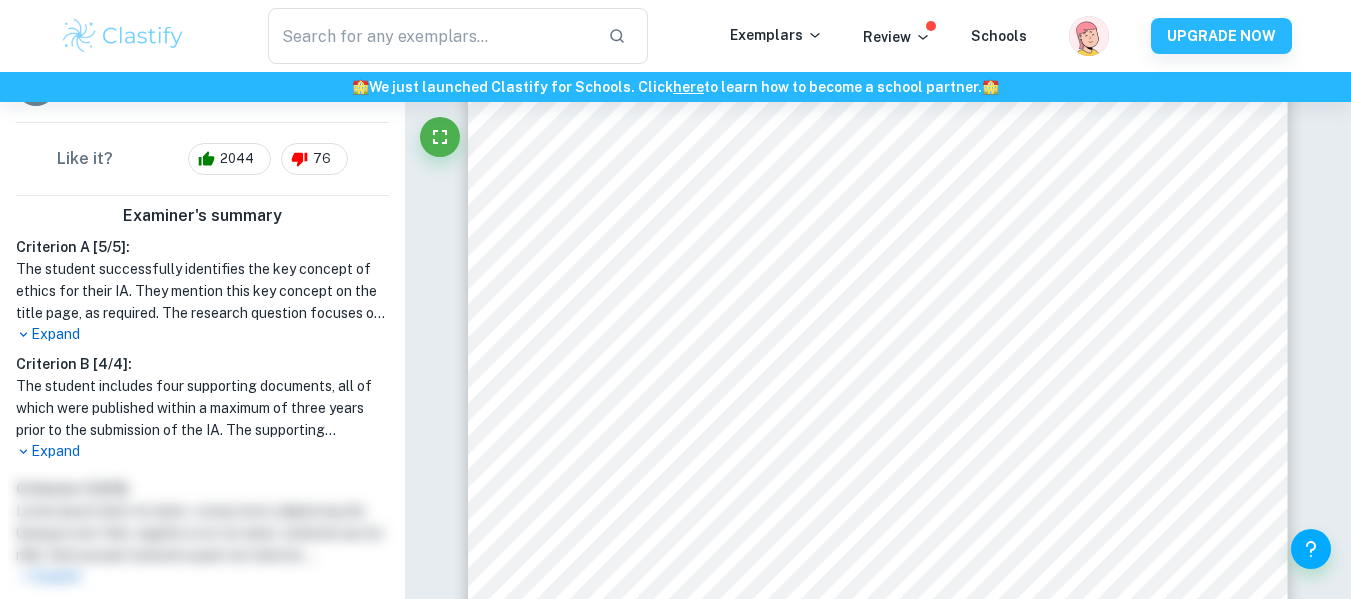 scroll, scrollTop: 466, scrollLeft: 0, axis: vertical 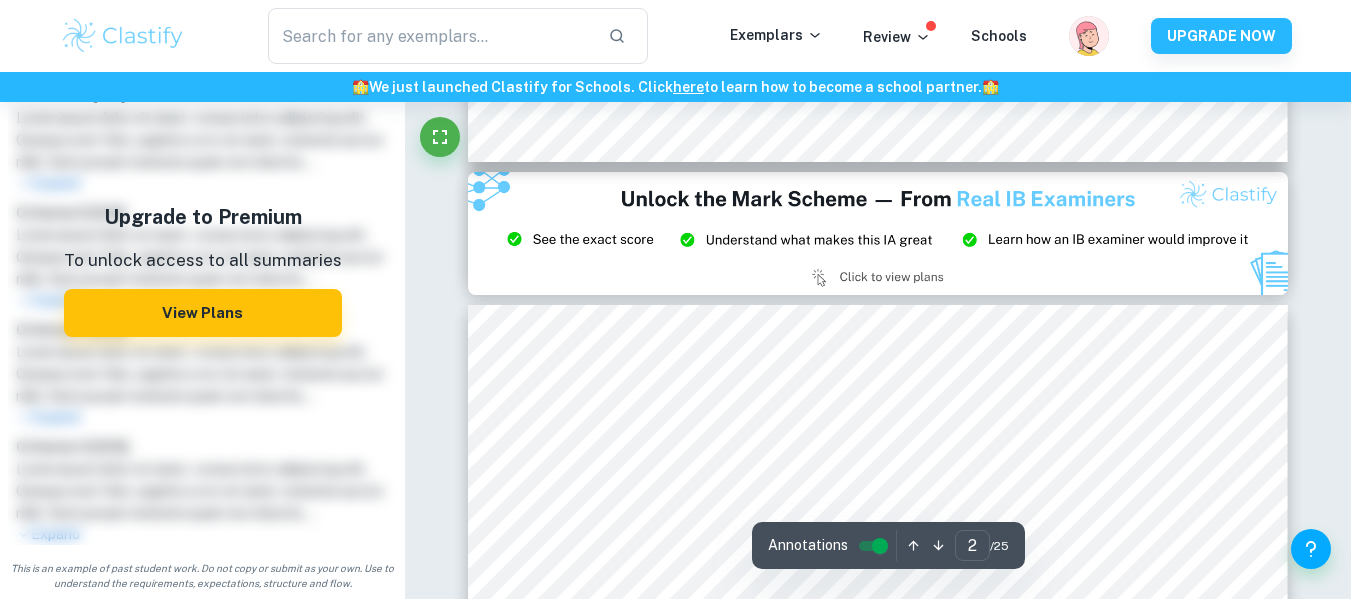 type on "3" 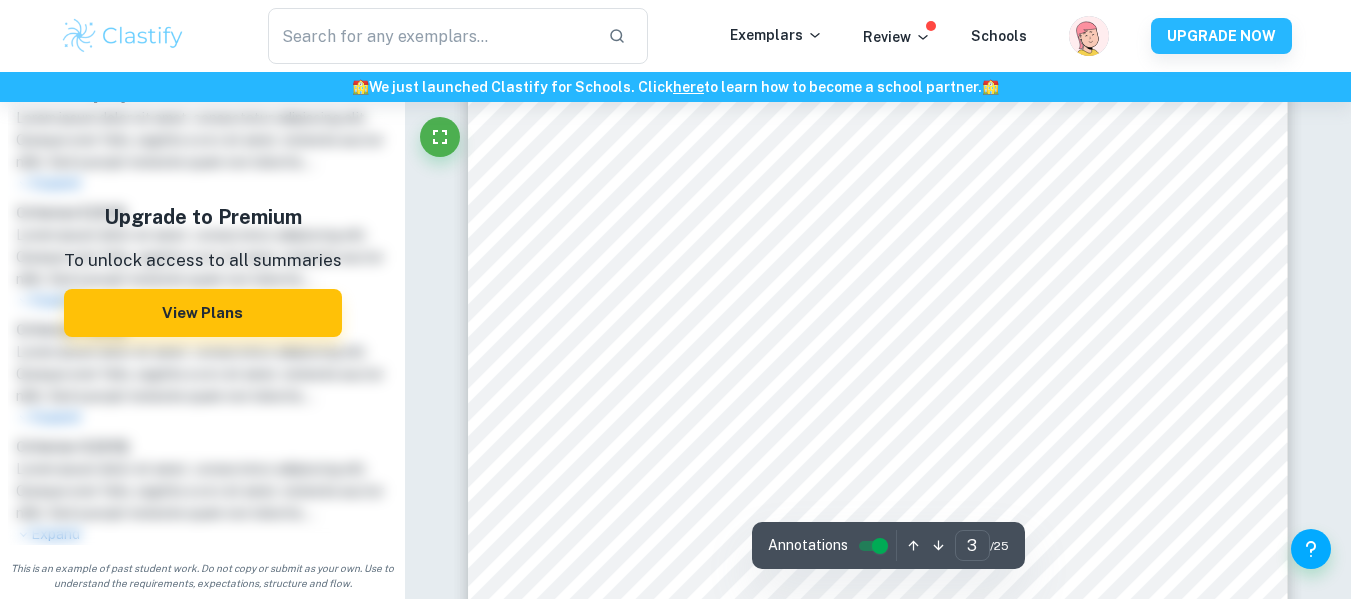 scroll, scrollTop: 2642, scrollLeft: 0, axis: vertical 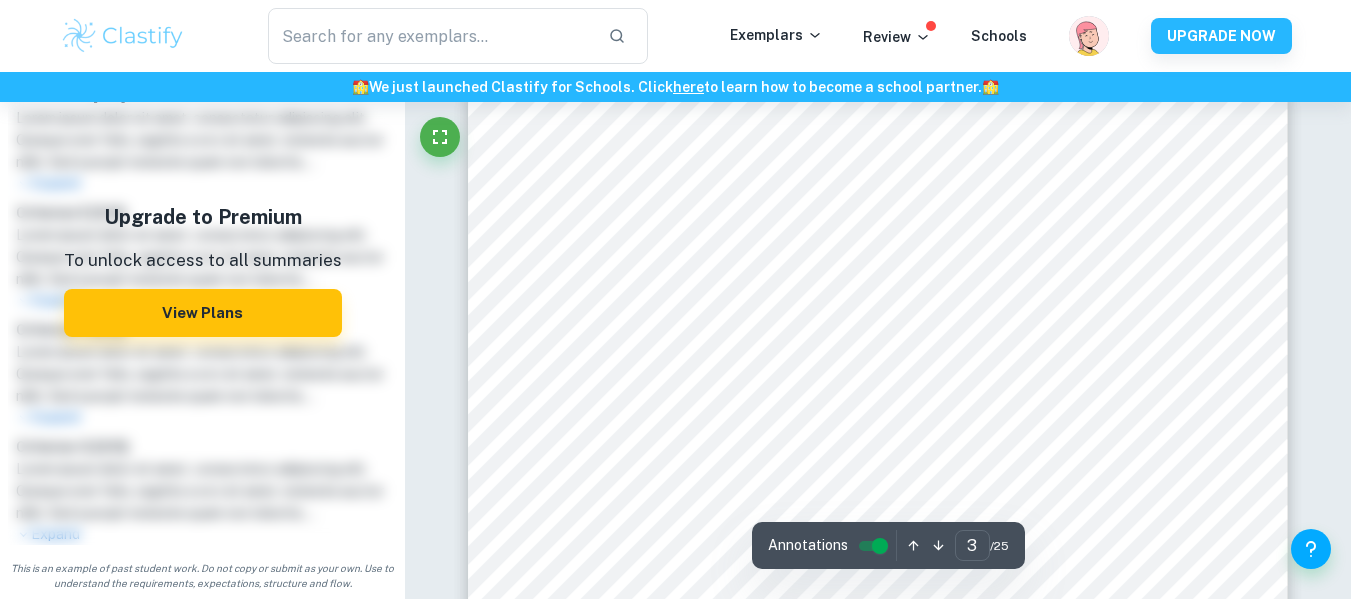 click at bounding box center (878, 418) 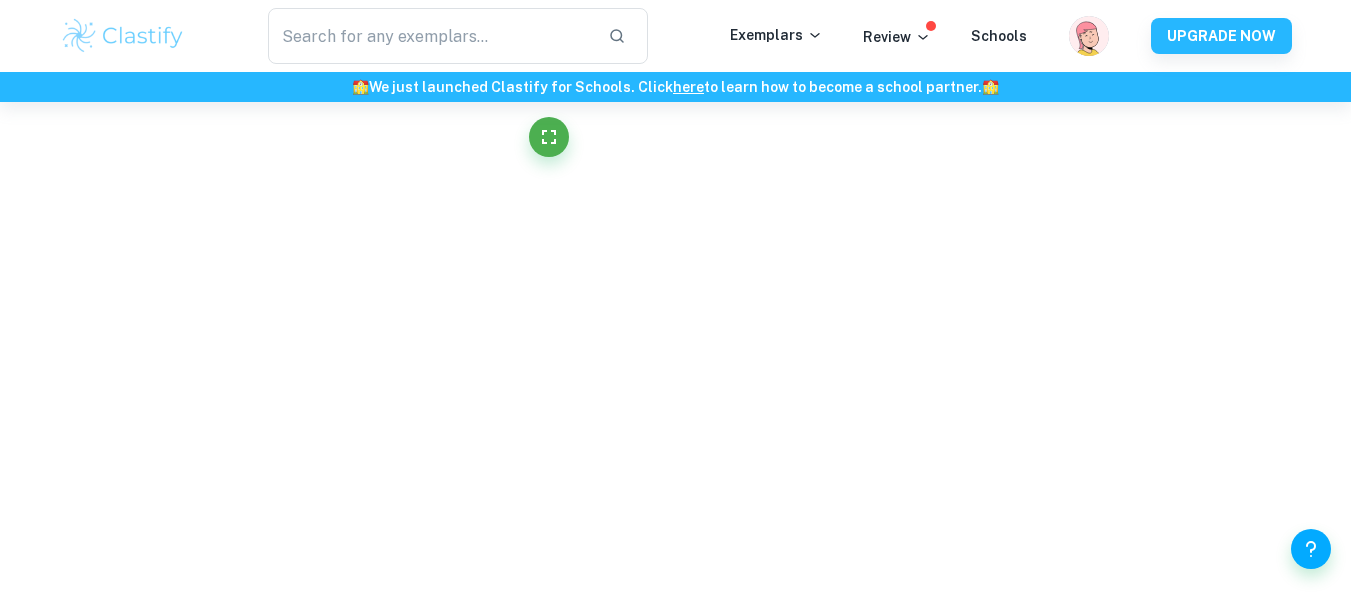 scroll, scrollTop: 0, scrollLeft: 0, axis: both 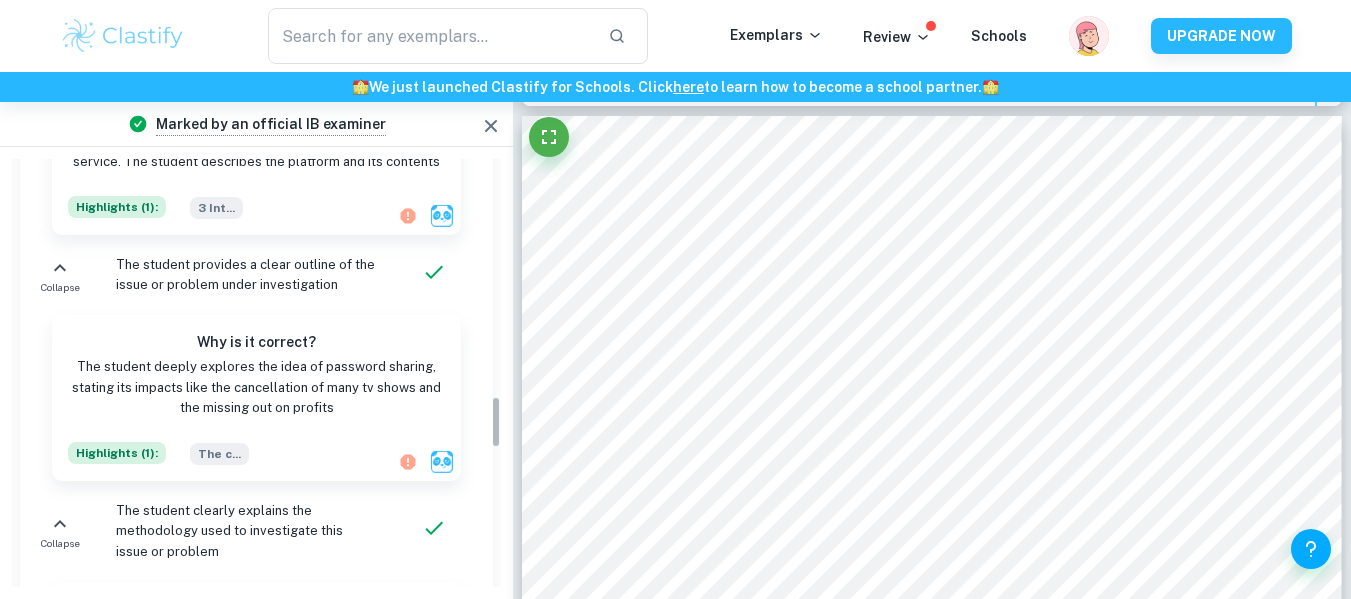 click on "The student provides a clear outline of the issue or problem under investigation" at bounding box center (245, 275) 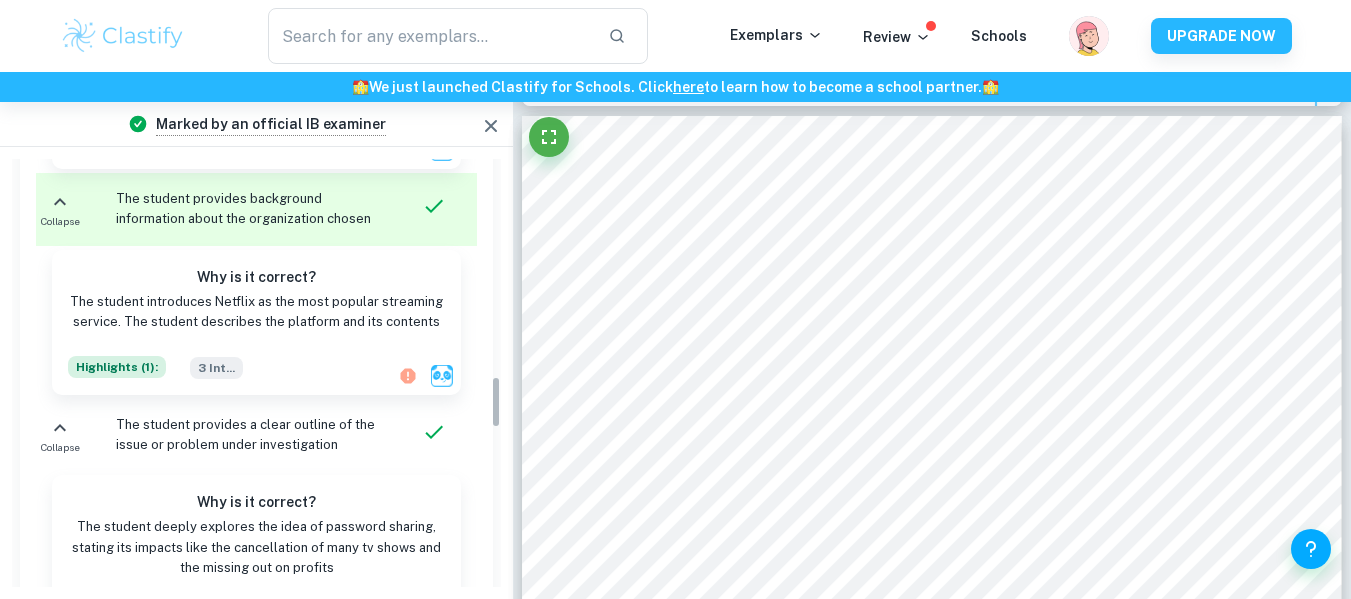 scroll, scrollTop: 1753, scrollLeft: 0, axis: vertical 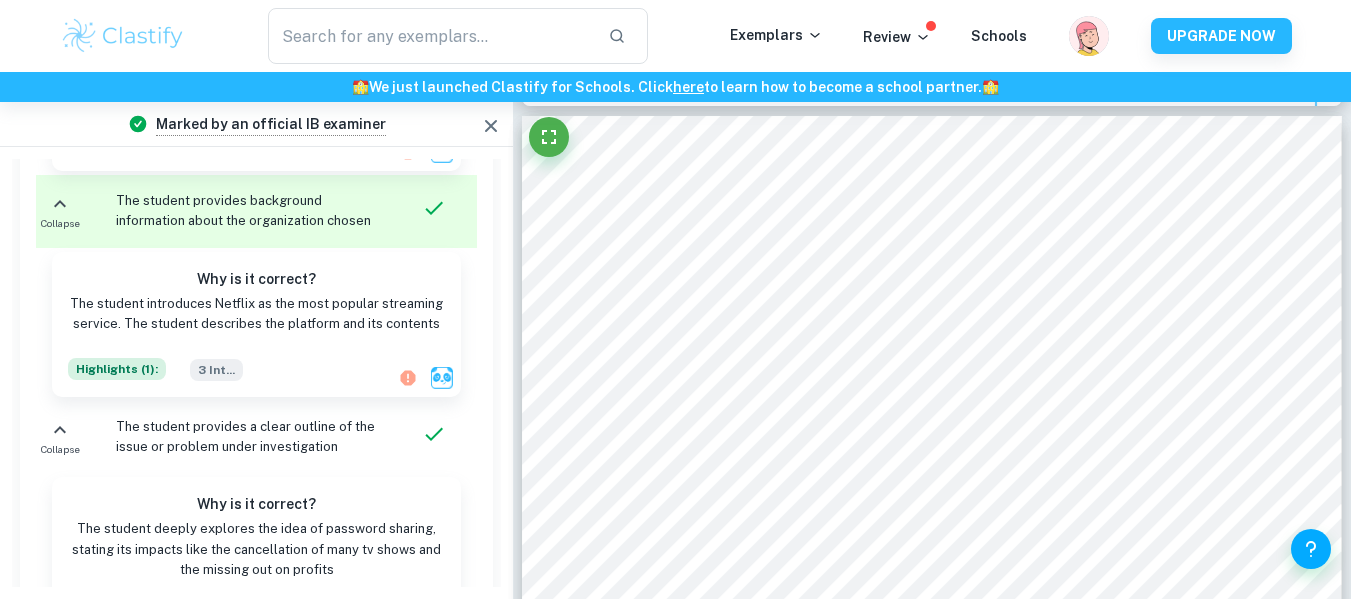 click on "The student provides background information about the organization chosen" at bounding box center [245, 211] 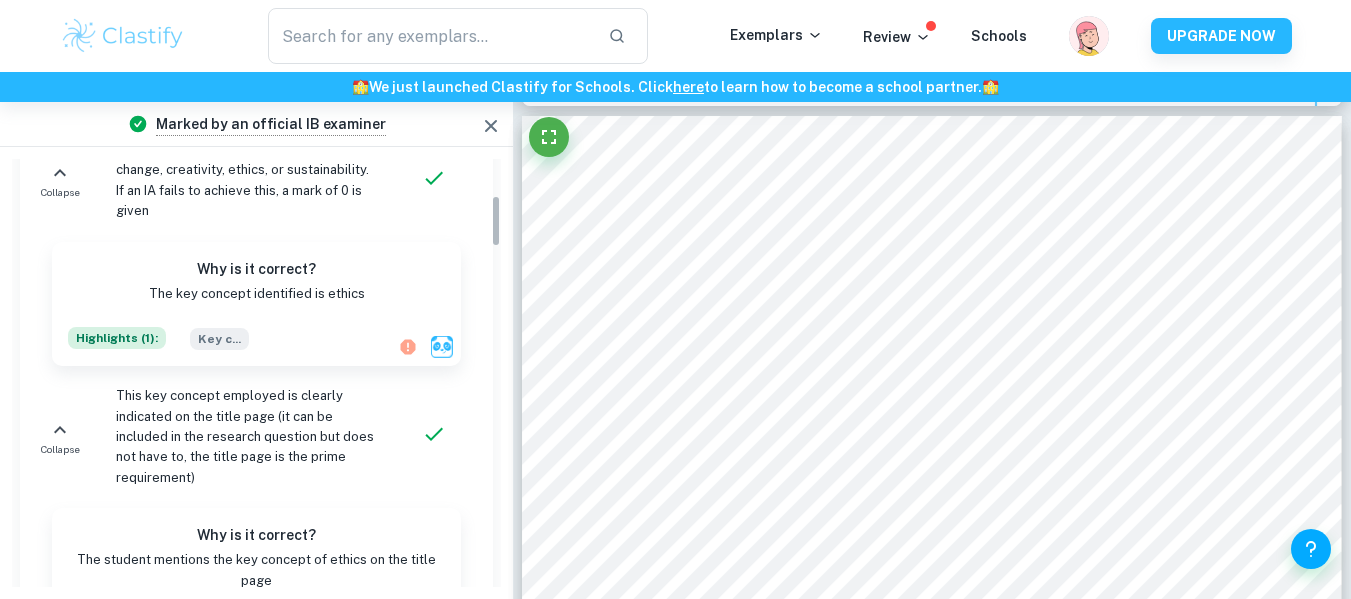 scroll, scrollTop: 0, scrollLeft: 0, axis: both 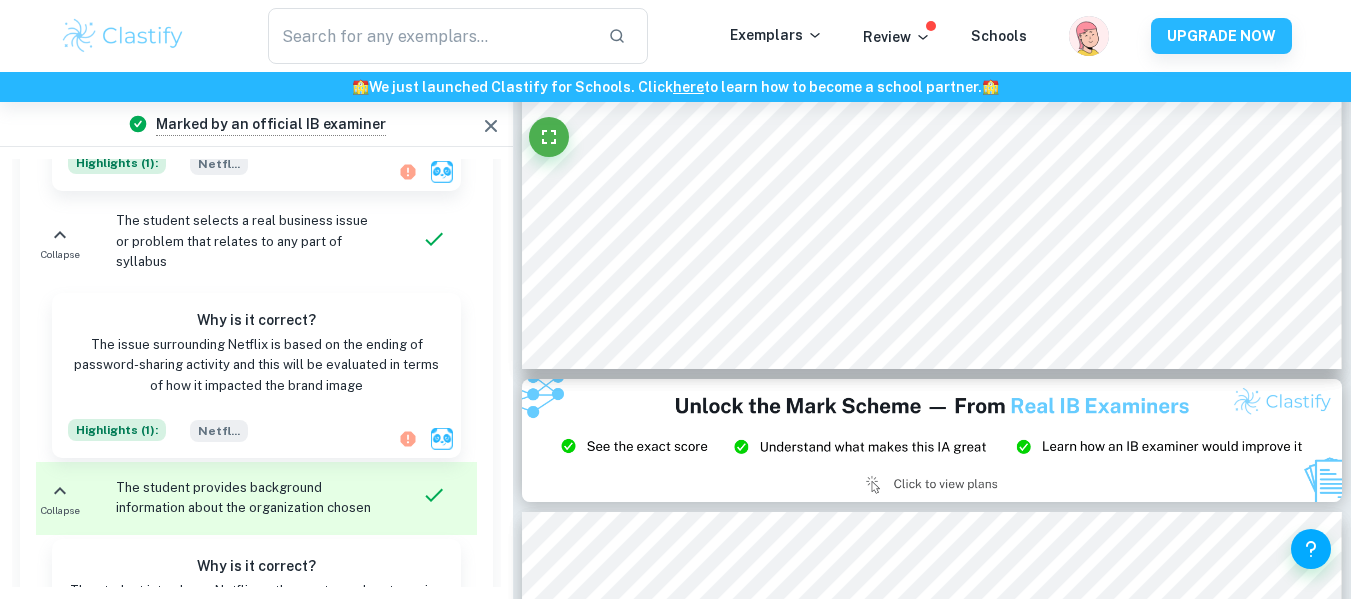click on "The student selects a real business issue or problem that relates to any part of syllabus" at bounding box center [245, 241] 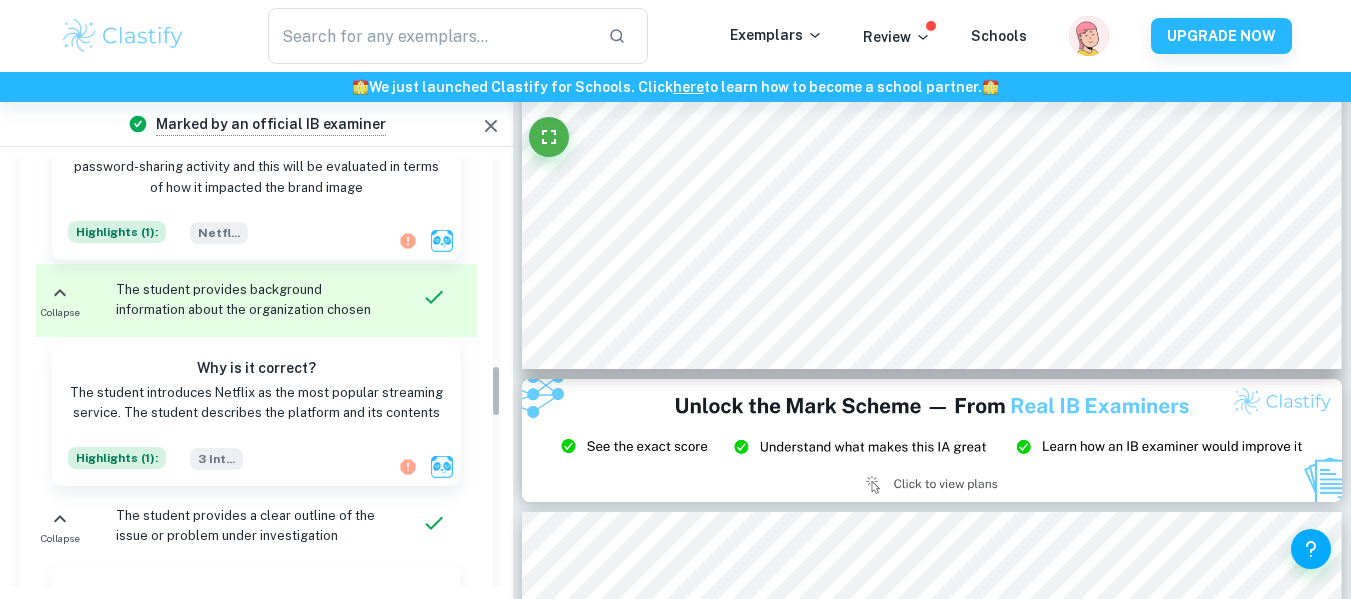 scroll, scrollTop: 1665, scrollLeft: 0, axis: vertical 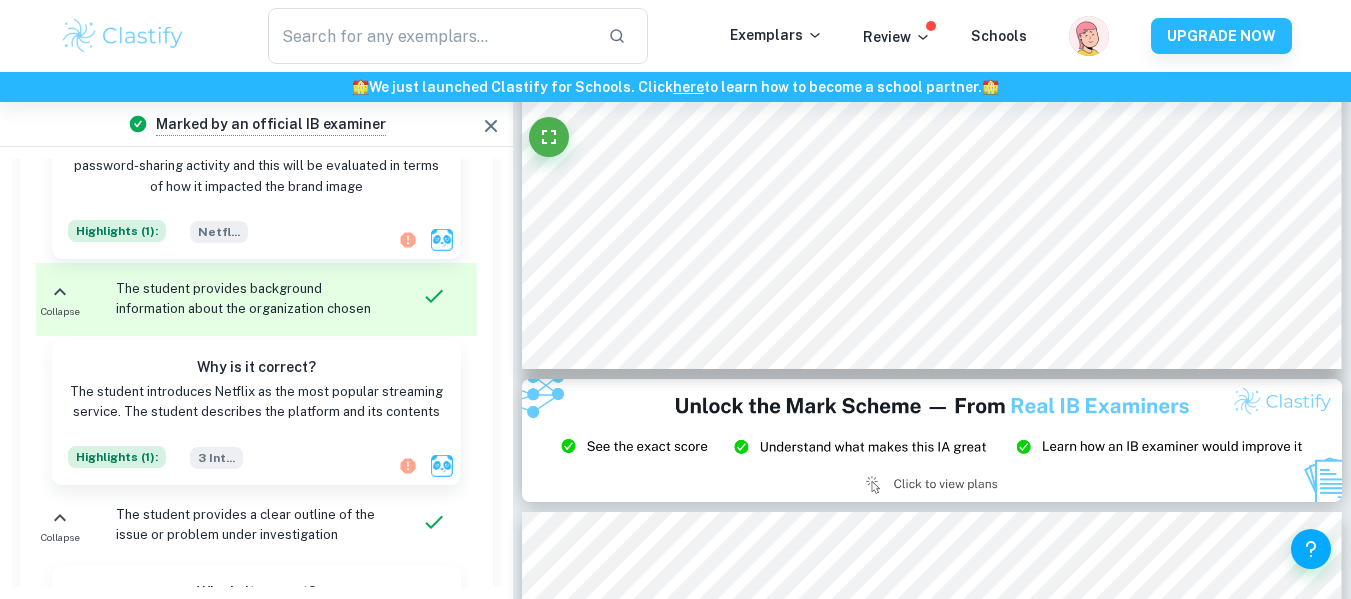 click on "The student introduces Netflix as the most popular streaming service. The student describes the platform and its contents" at bounding box center (256, 402) 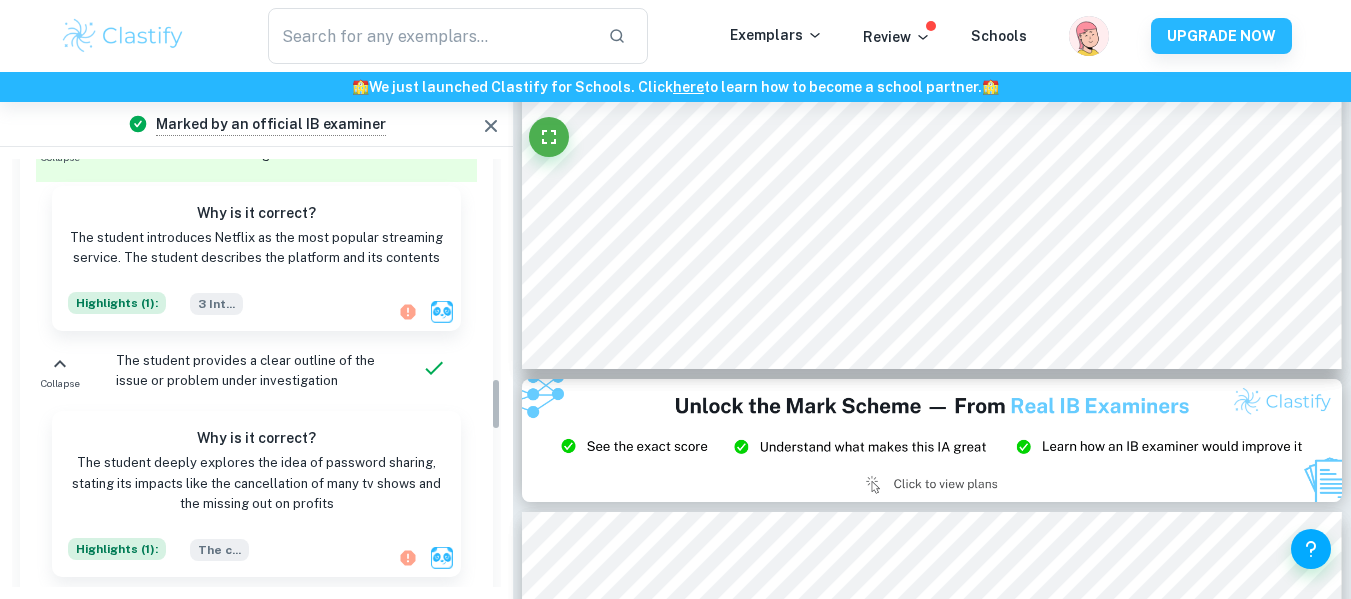 scroll, scrollTop: 1733, scrollLeft: 0, axis: vertical 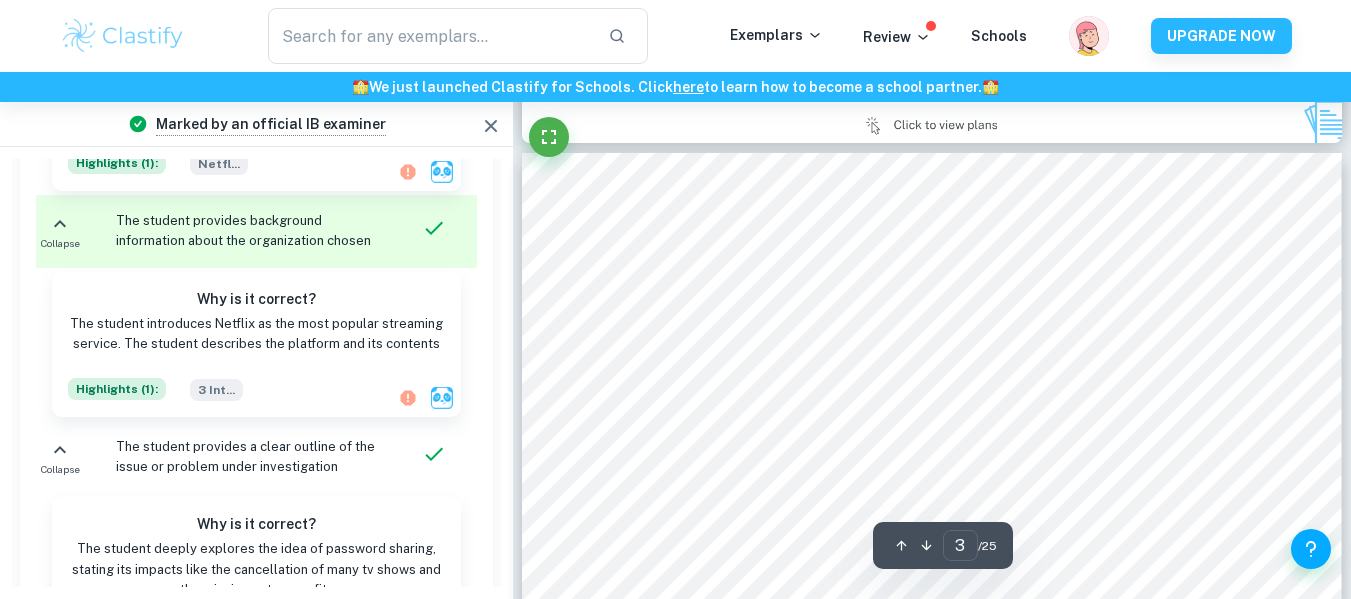 type on "2" 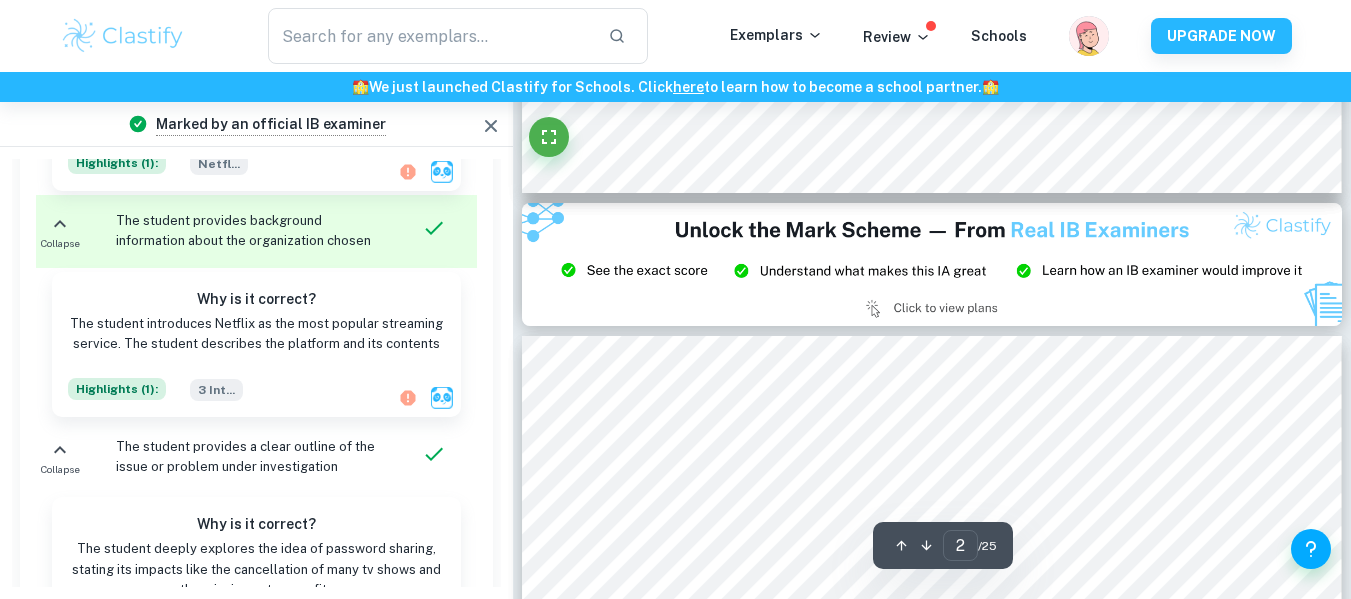 scroll, scrollTop: 2391, scrollLeft: 0, axis: vertical 